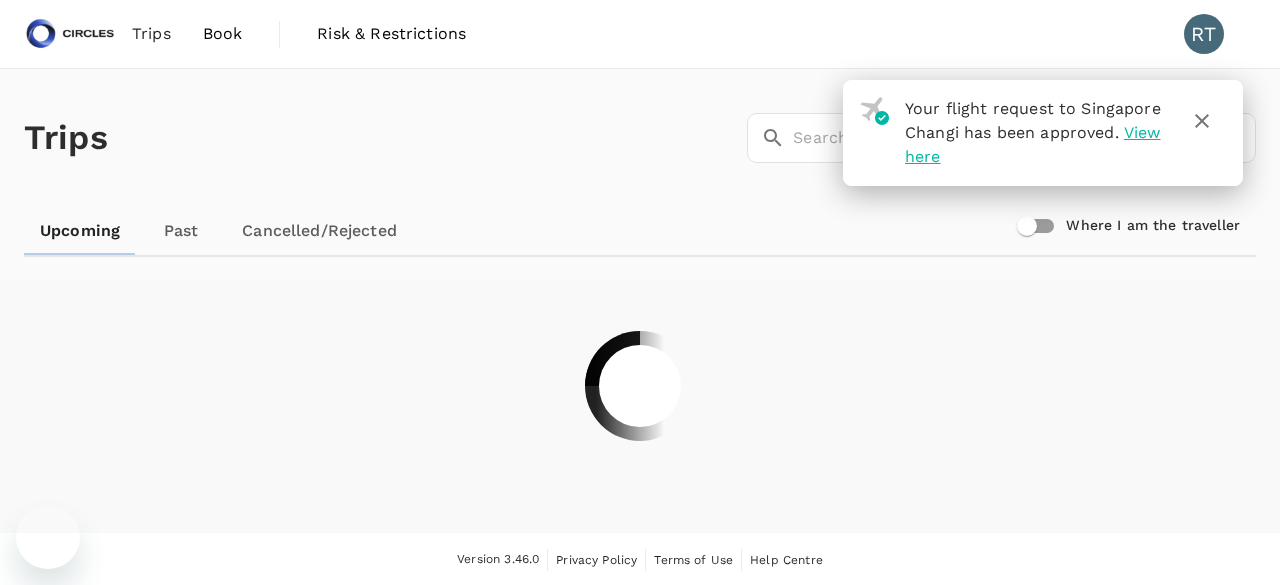 scroll, scrollTop: 0, scrollLeft: 0, axis: both 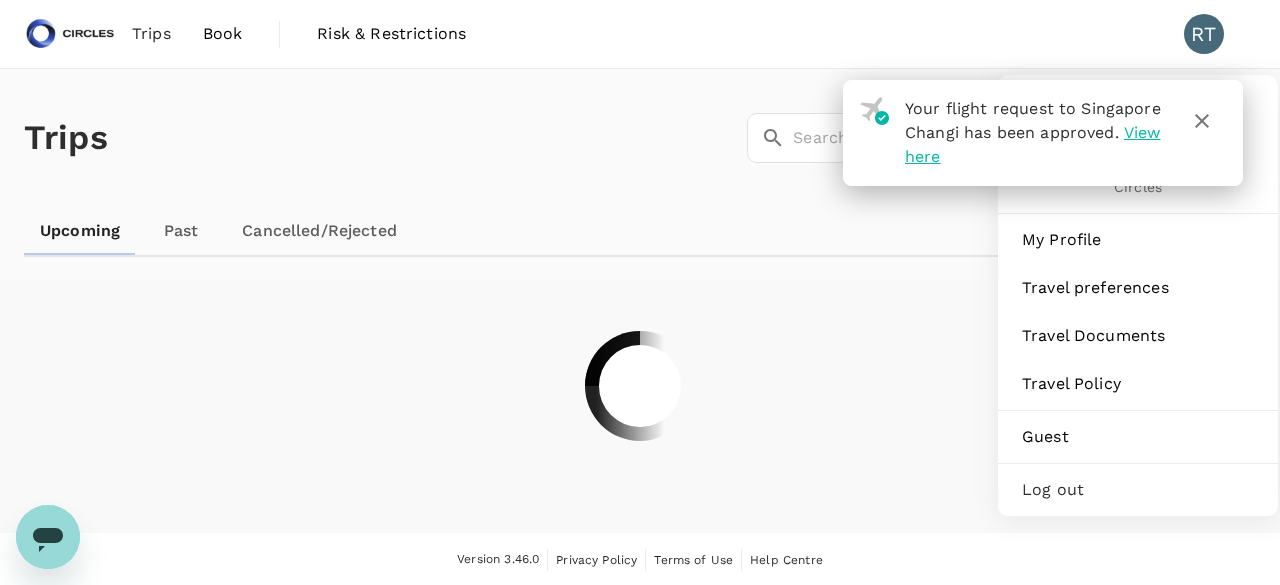 click on "RT" at bounding box center (1204, 34) 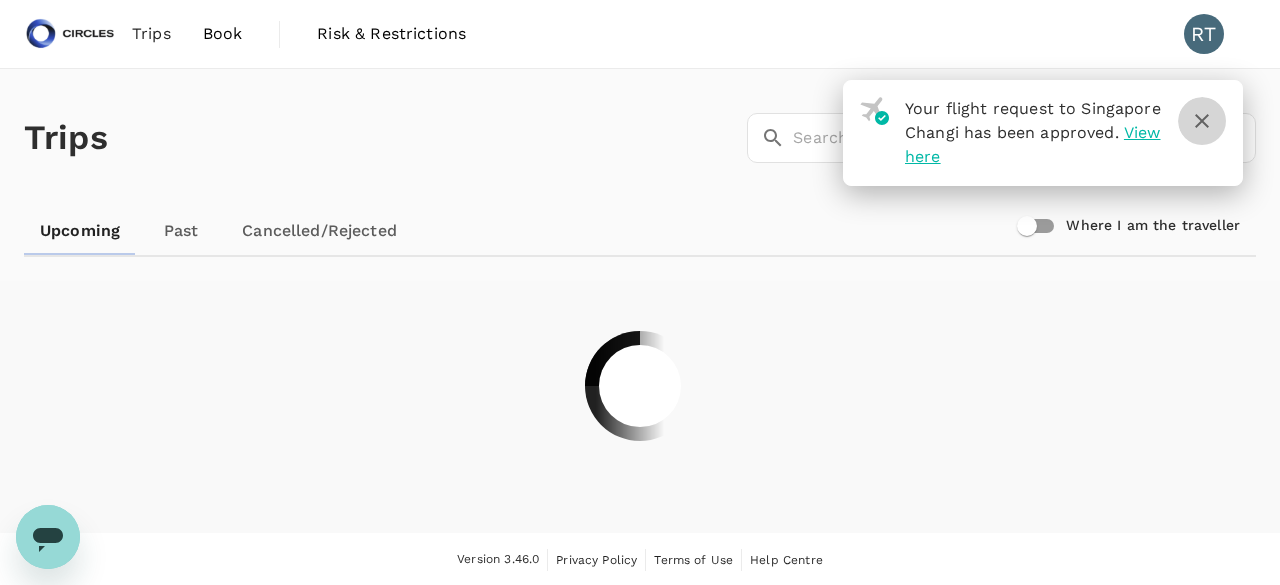 click 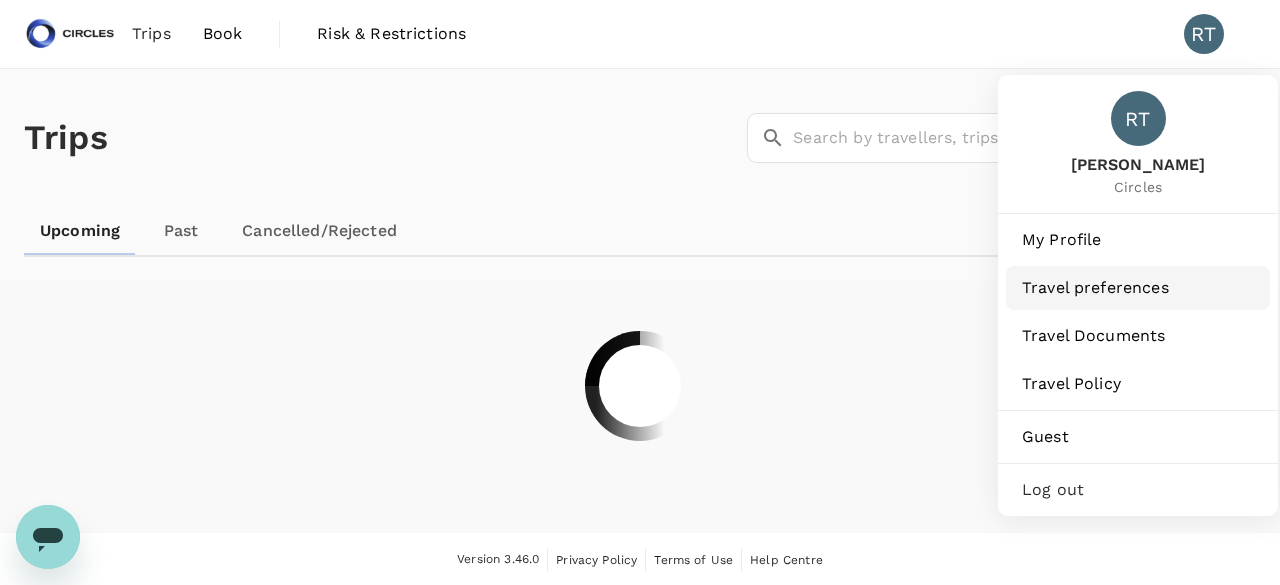 click on "Travel preferences" at bounding box center (1138, 288) 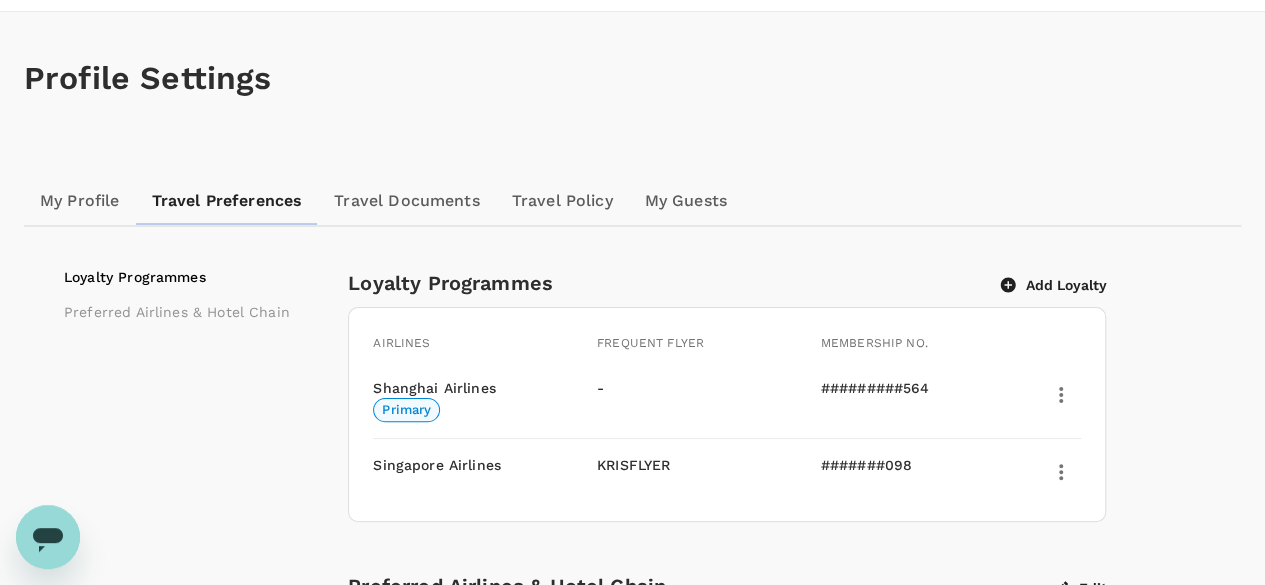 scroll, scrollTop: 100, scrollLeft: 0, axis: vertical 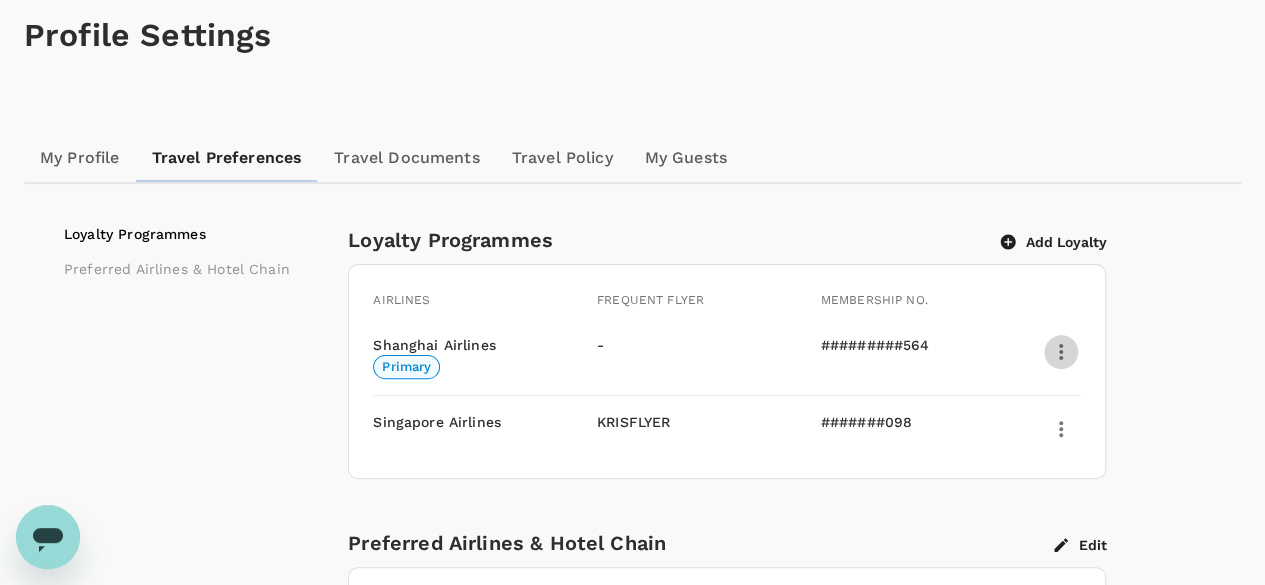 click 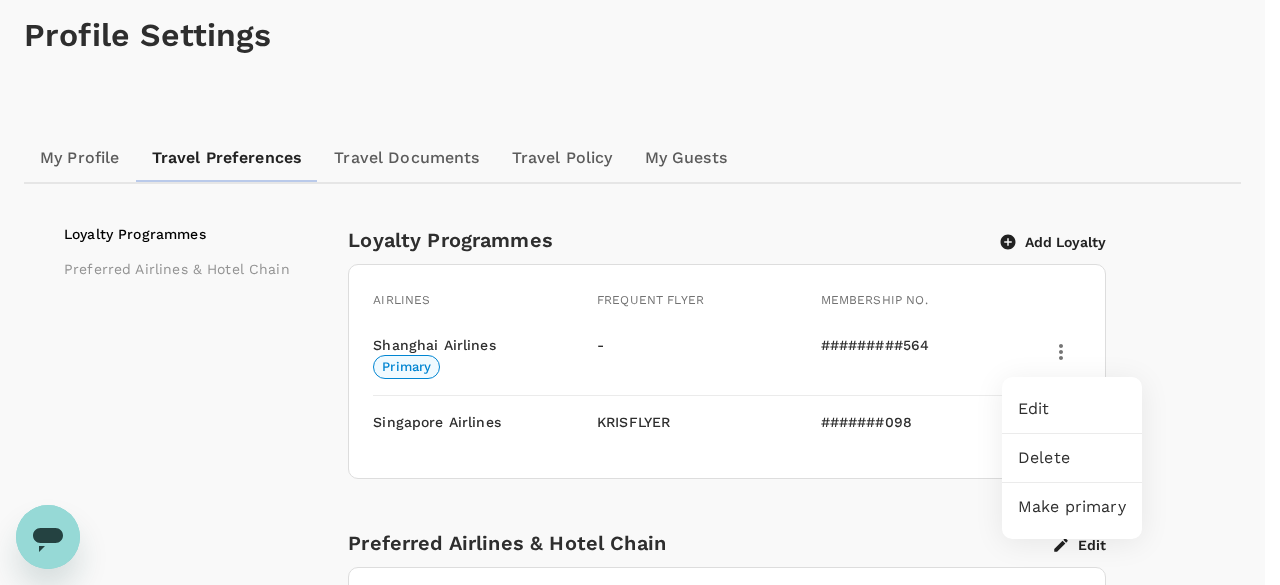 click on "Edit" at bounding box center [1072, 409] 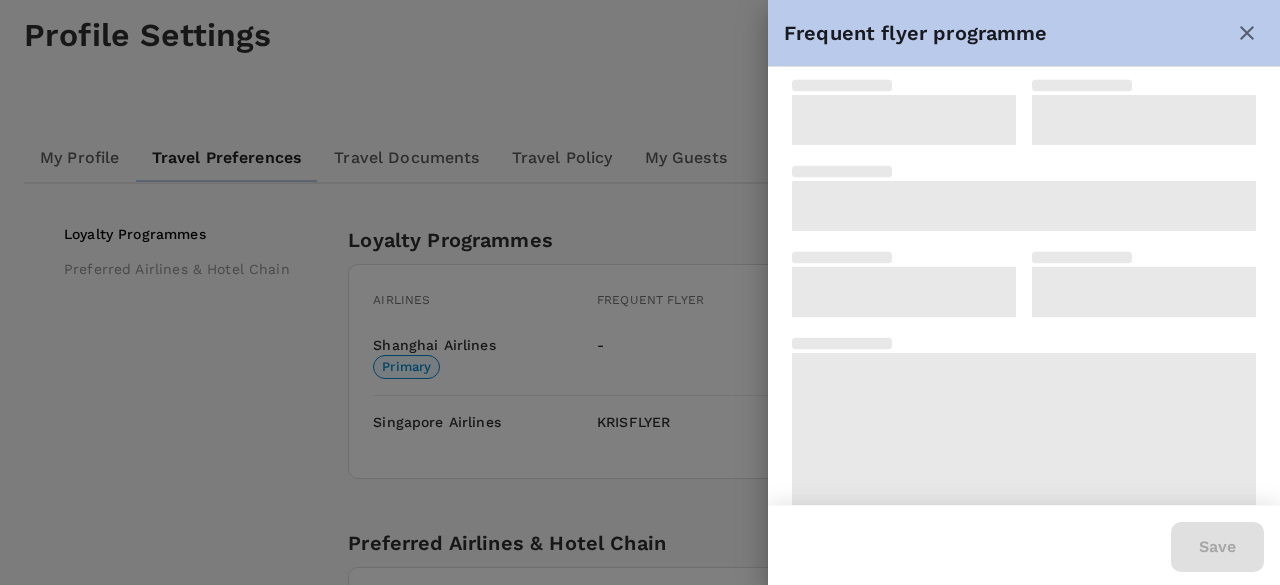 type on "China Eastern Eastern Miles" 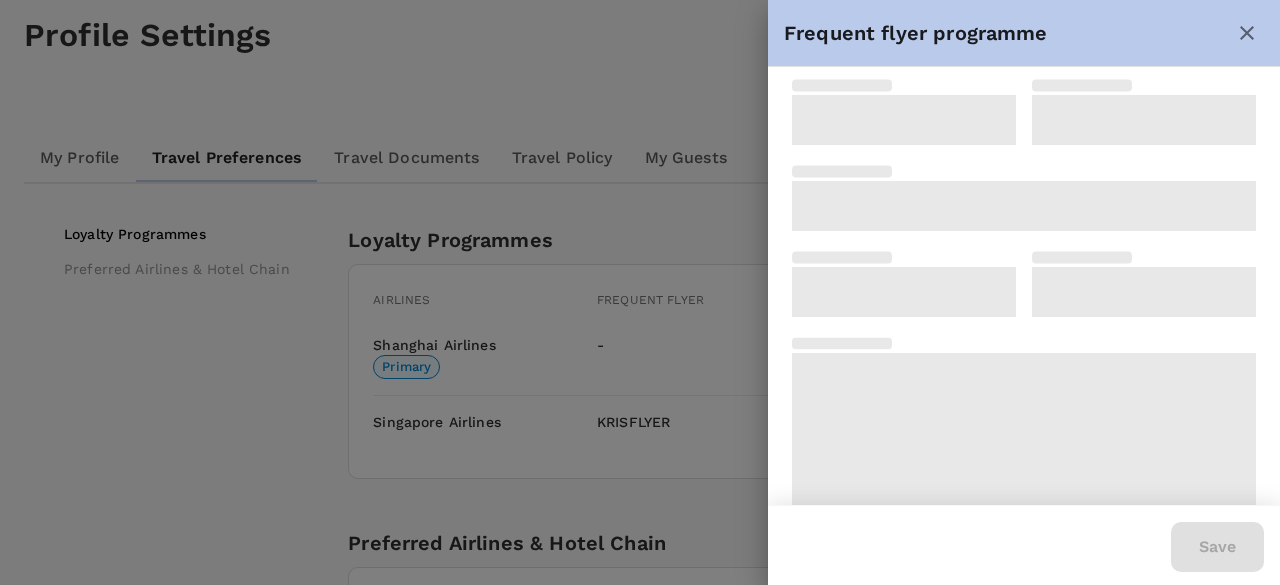 type on "663033688564" 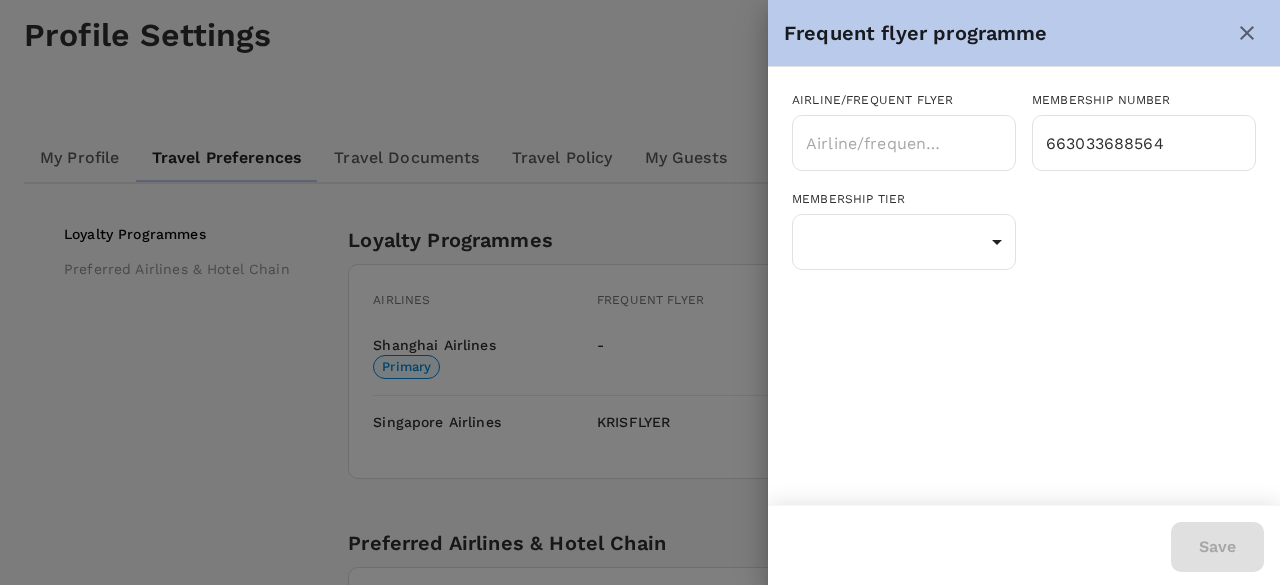 type on "China Eastern Eastern Miles" 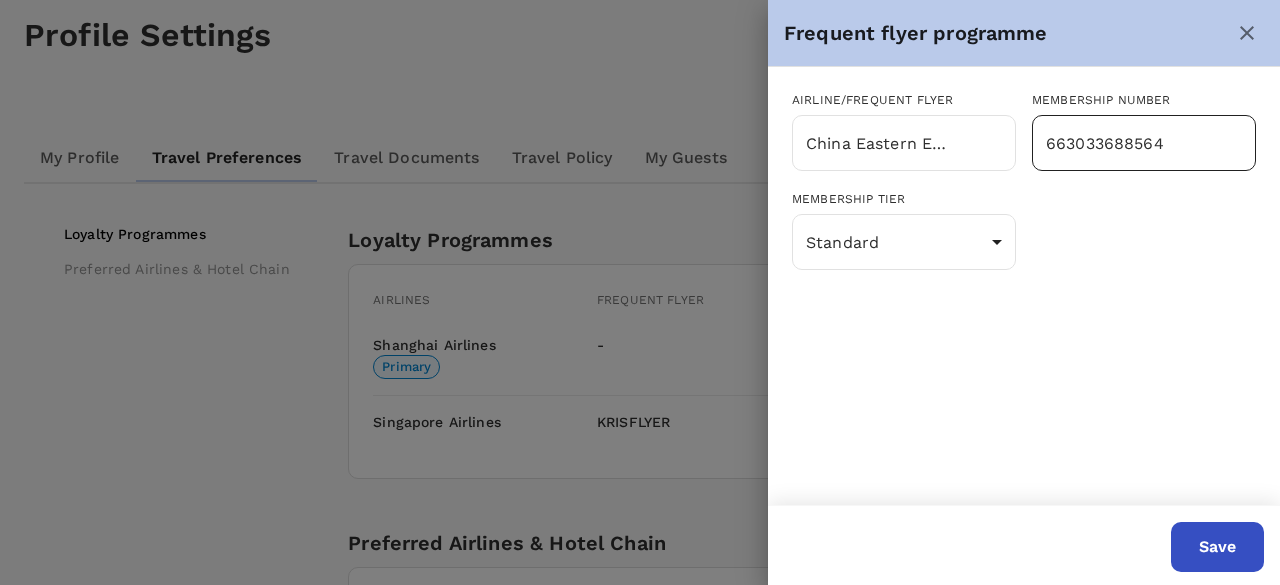 click on "663033688564" at bounding box center [1144, 143] 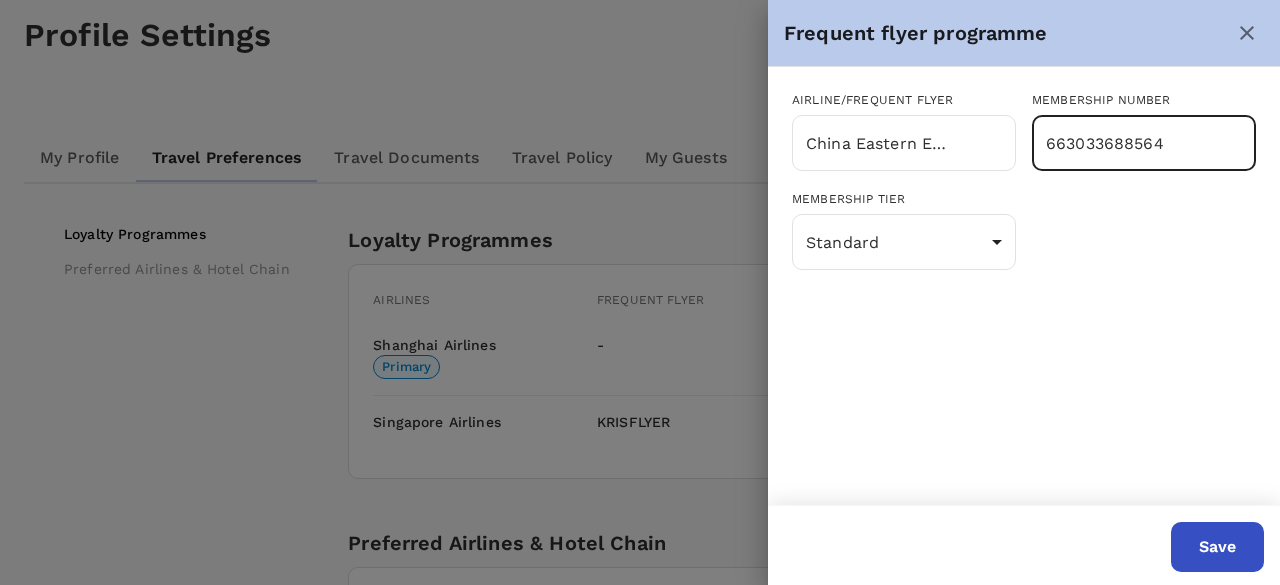 click on "663033688564" at bounding box center [1144, 143] 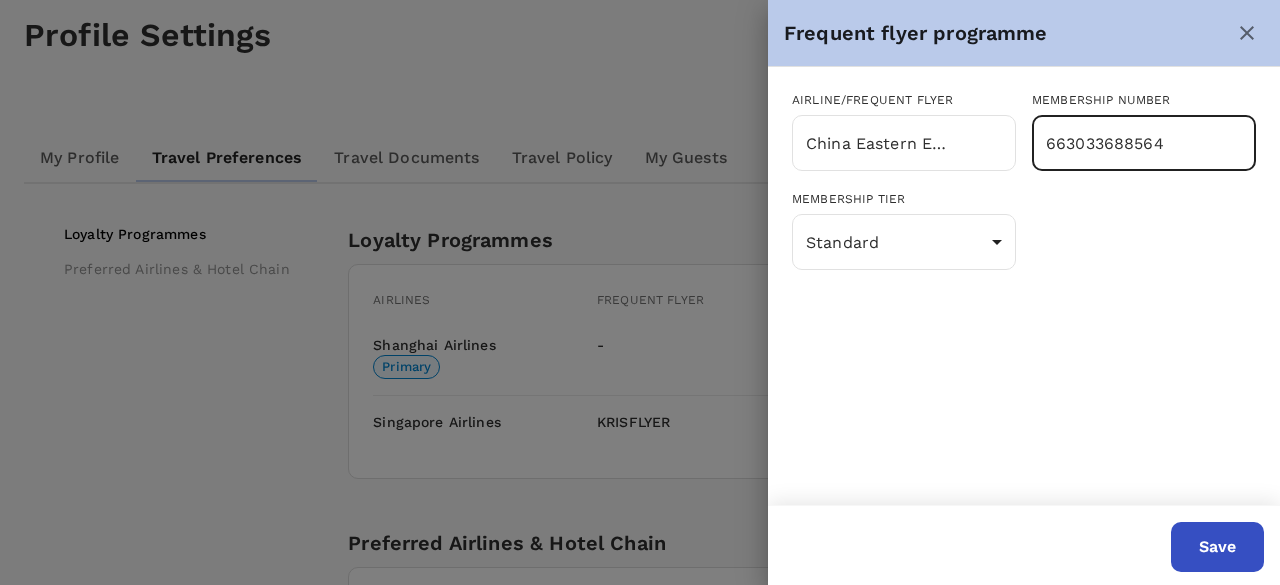 click 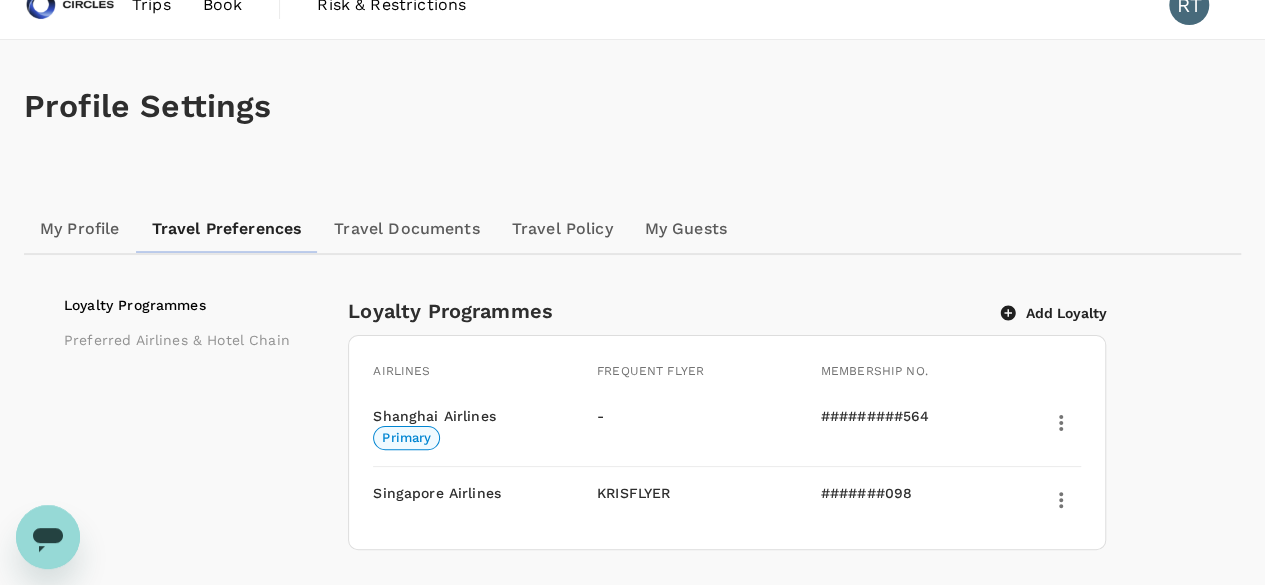 scroll, scrollTop: 0, scrollLeft: 0, axis: both 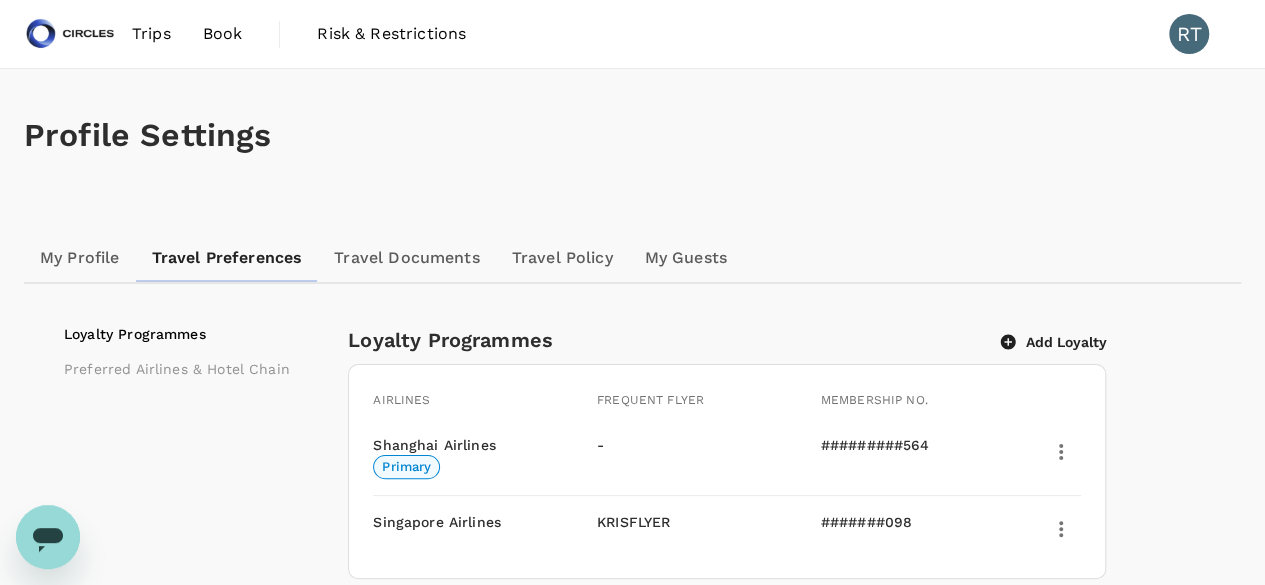click on "Book" at bounding box center (223, 34) 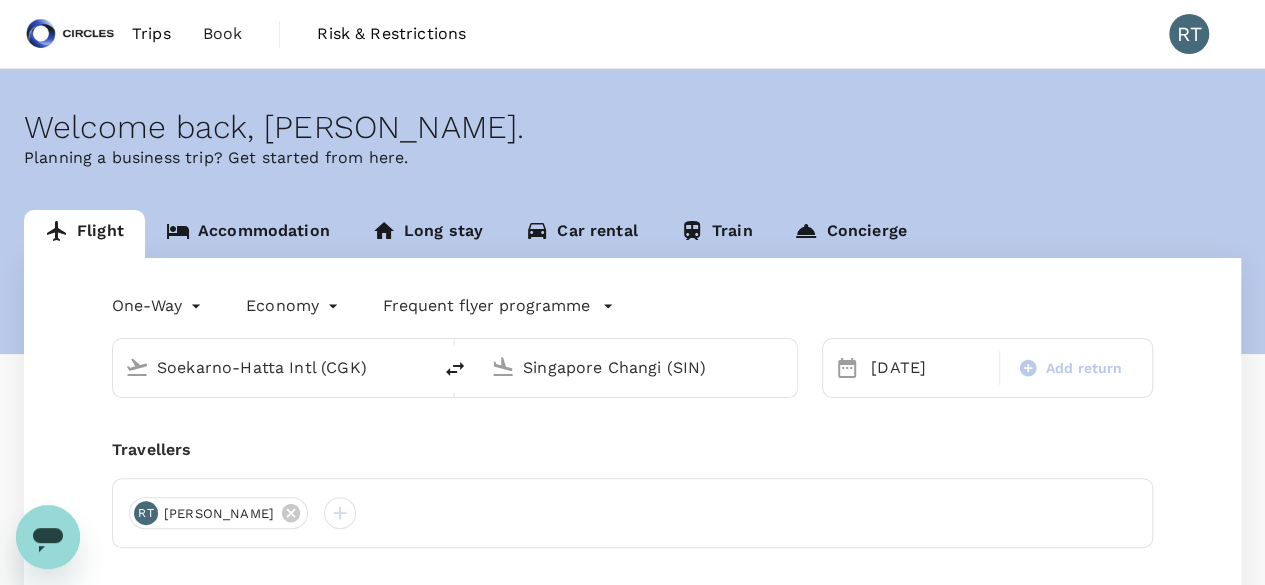 type 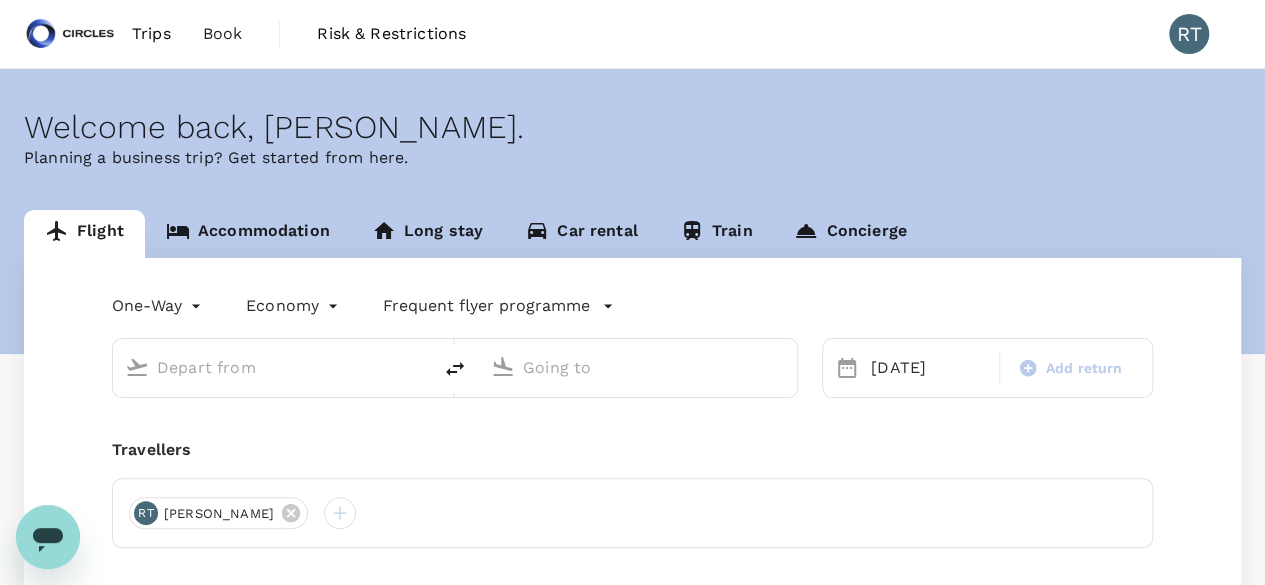 type on "Soekarno-Hatta Intl (CGK)" 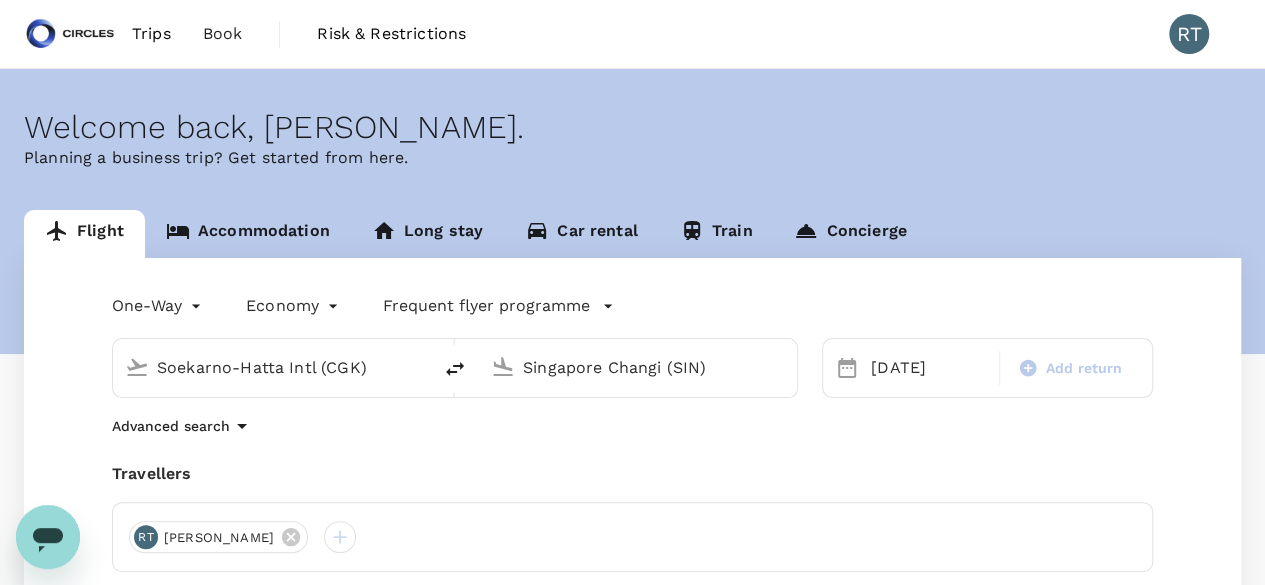 click 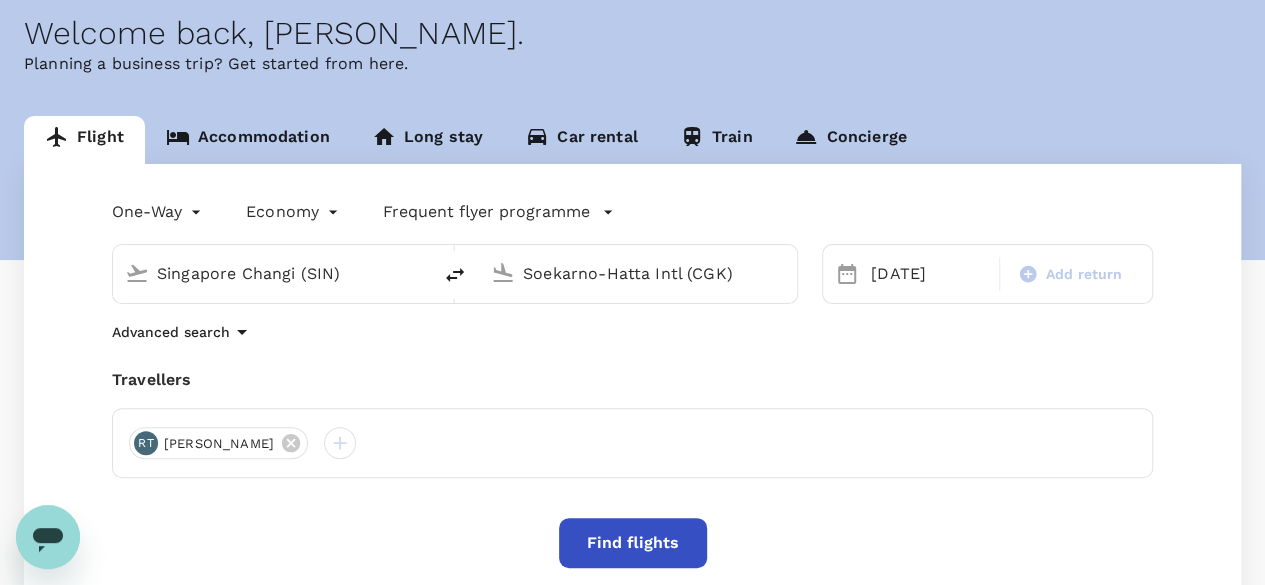 scroll, scrollTop: 200, scrollLeft: 0, axis: vertical 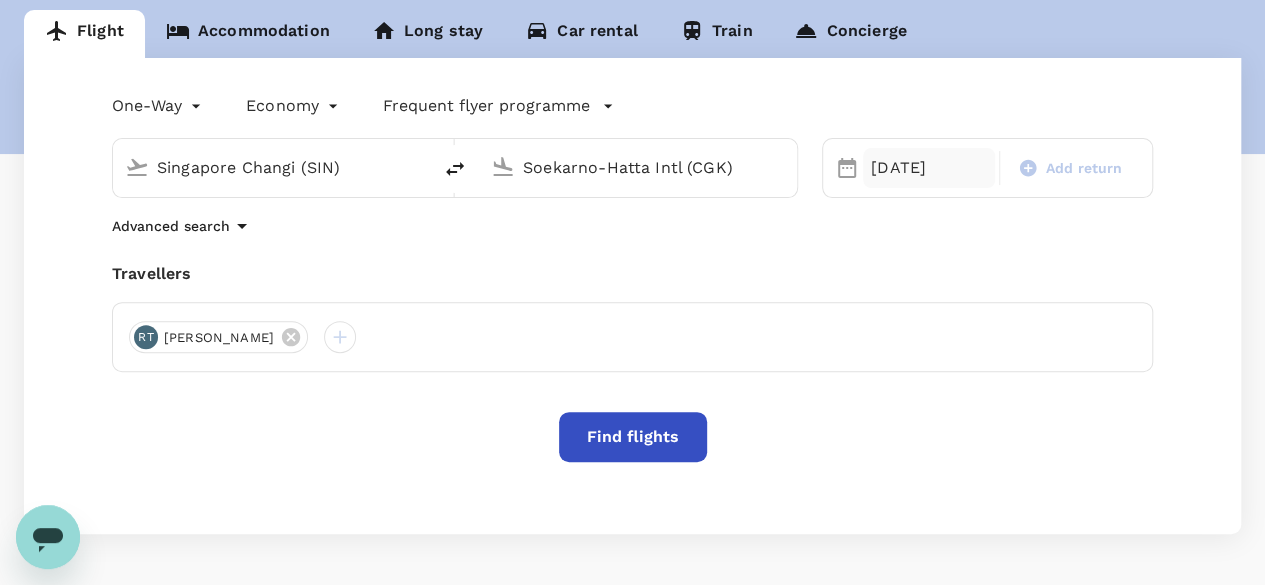 click on "03 Jul" at bounding box center [929, 168] 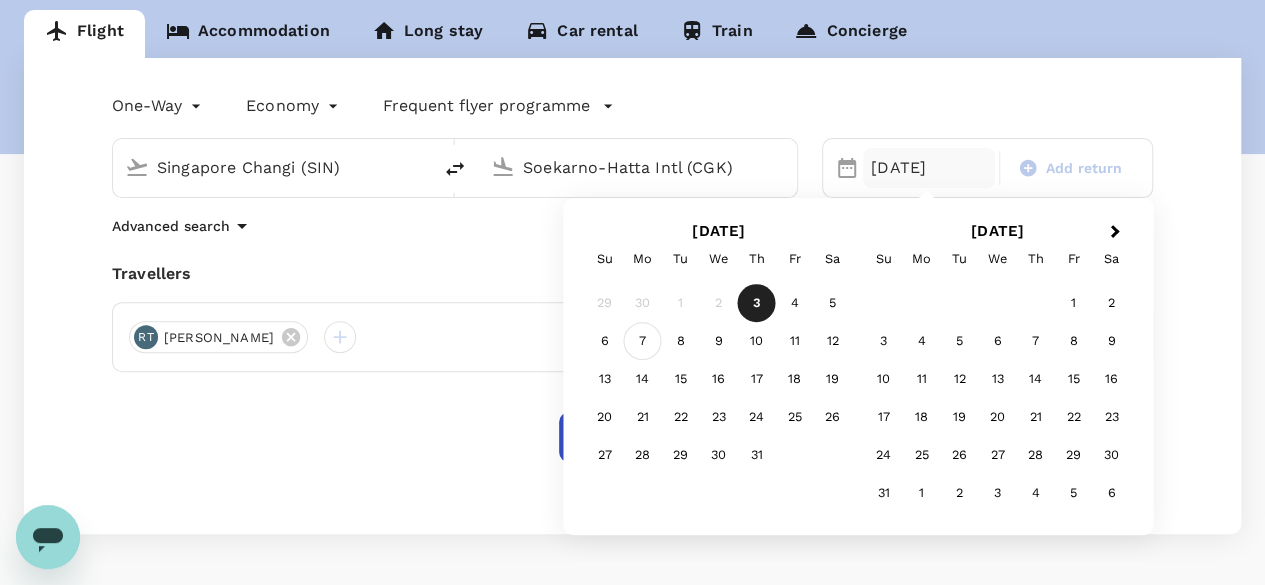 click on "7" at bounding box center [643, 341] 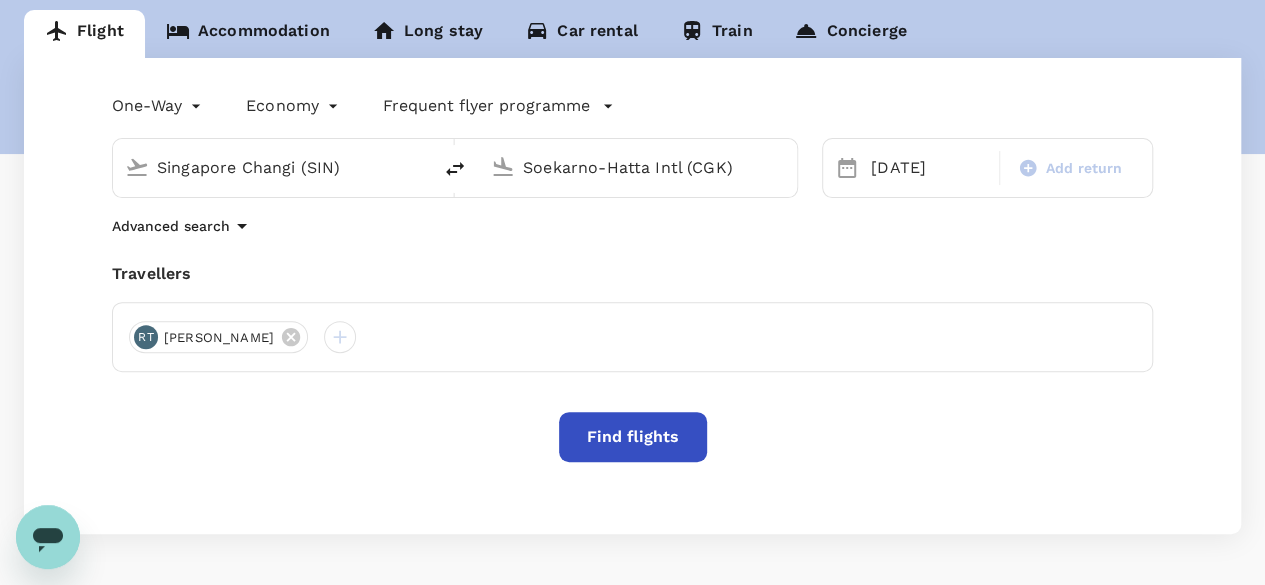 click on "Find flights" at bounding box center (633, 437) 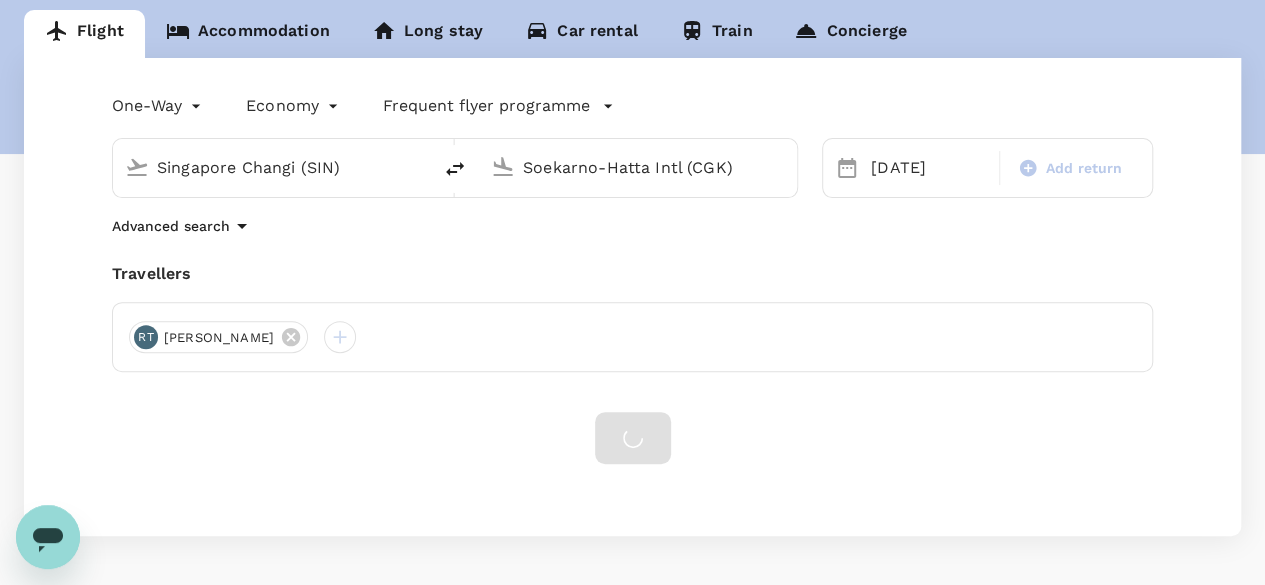 scroll, scrollTop: 0, scrollLeft: 0, axis: both 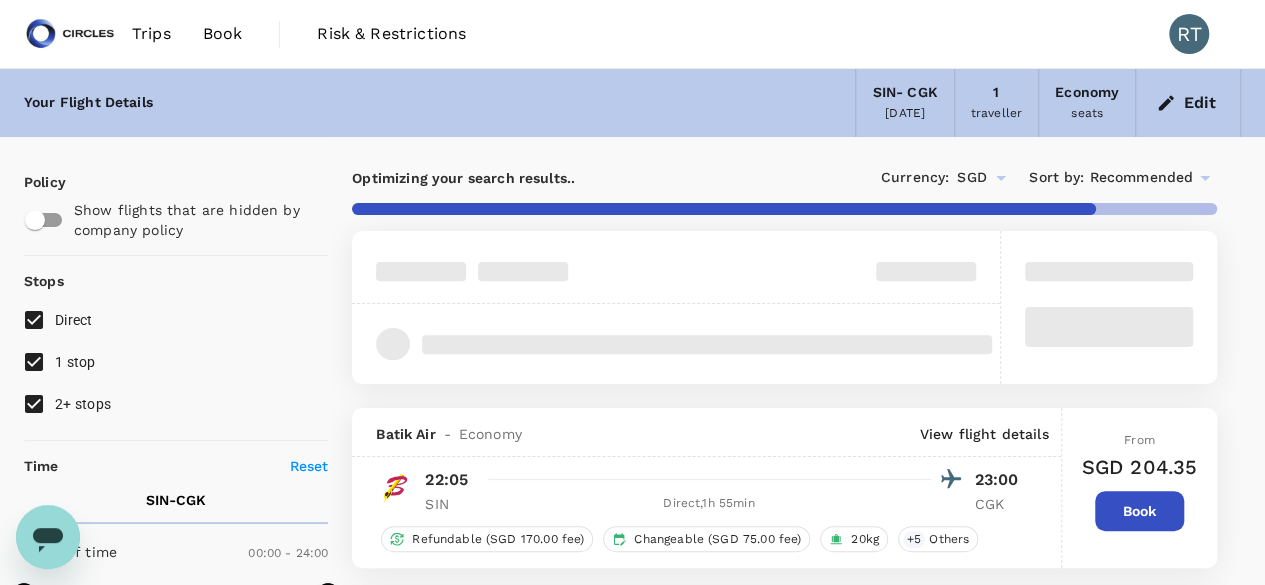 click on "1 stop" at bounding box center (34, 362) 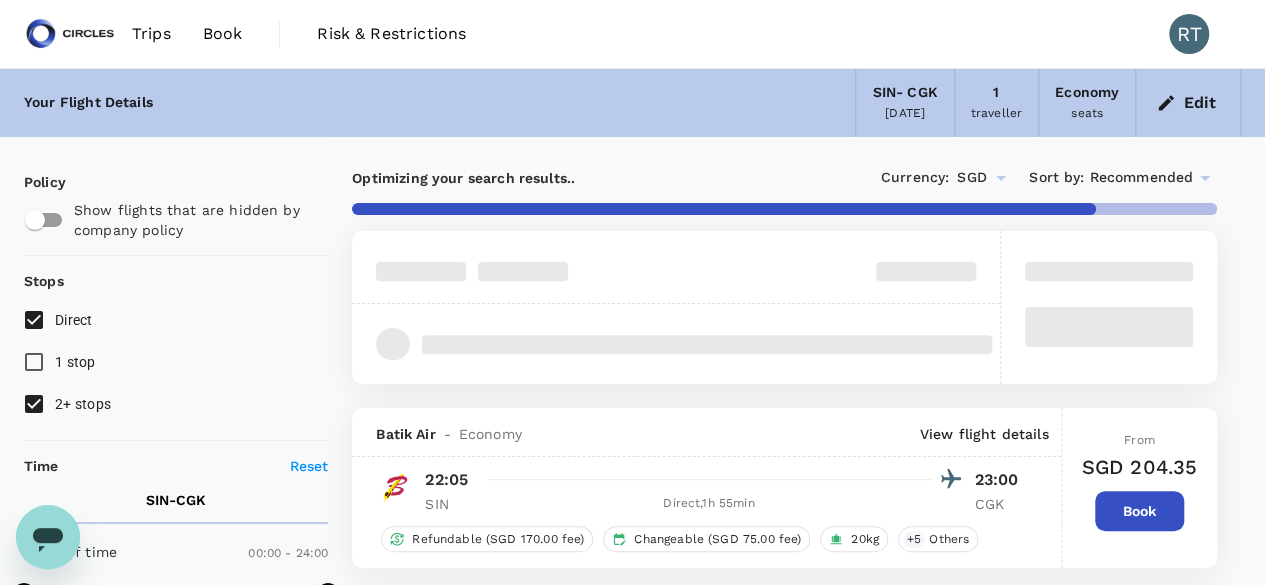 click on "2+ stops" at bounding box center [34, 404] 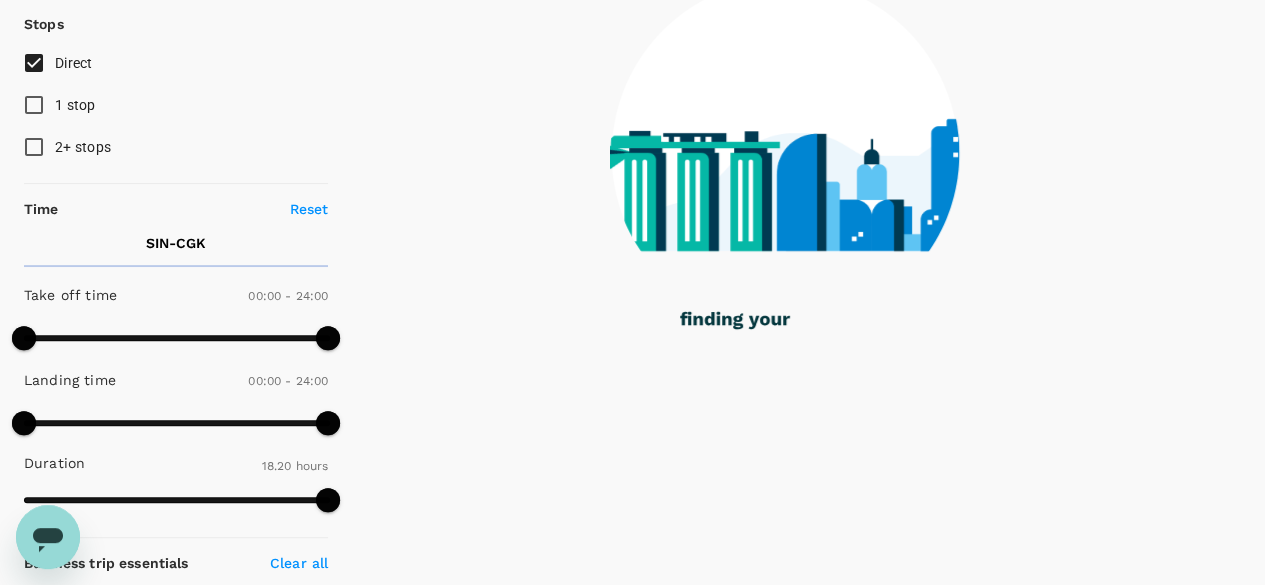scroll, scrollTop: 400, scrollLeft: 0, axis: vertical 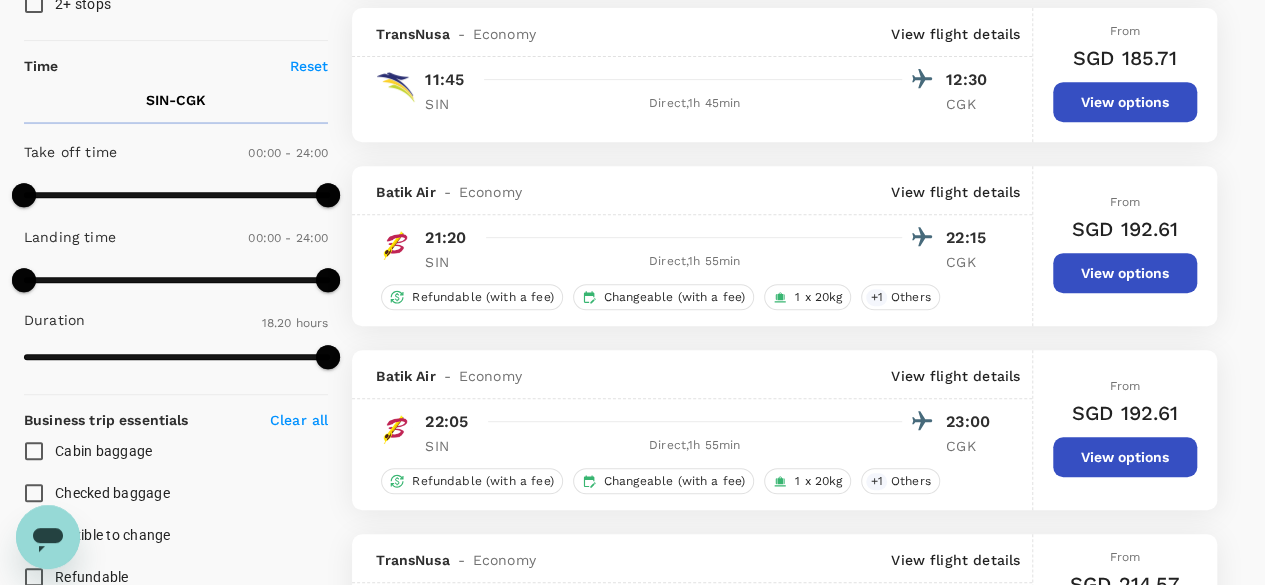 click at bounding box center (177, 195) 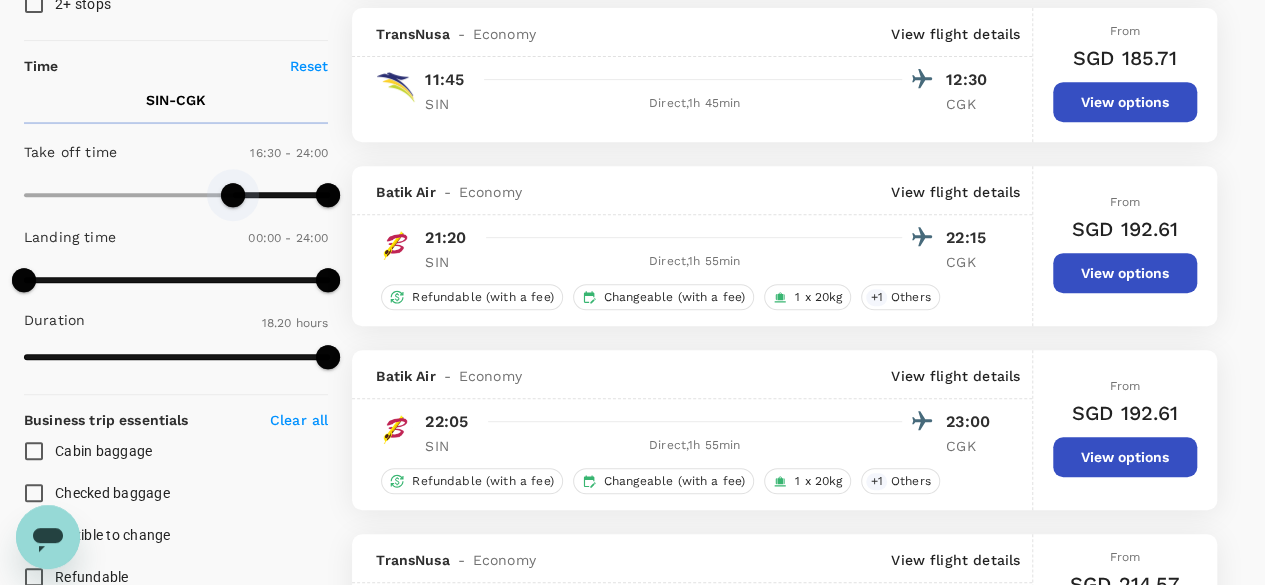drag, startPoint x: 165, startPoint y: 195, endPoint x: 232, endPoint y: 209, distance: 68.44706 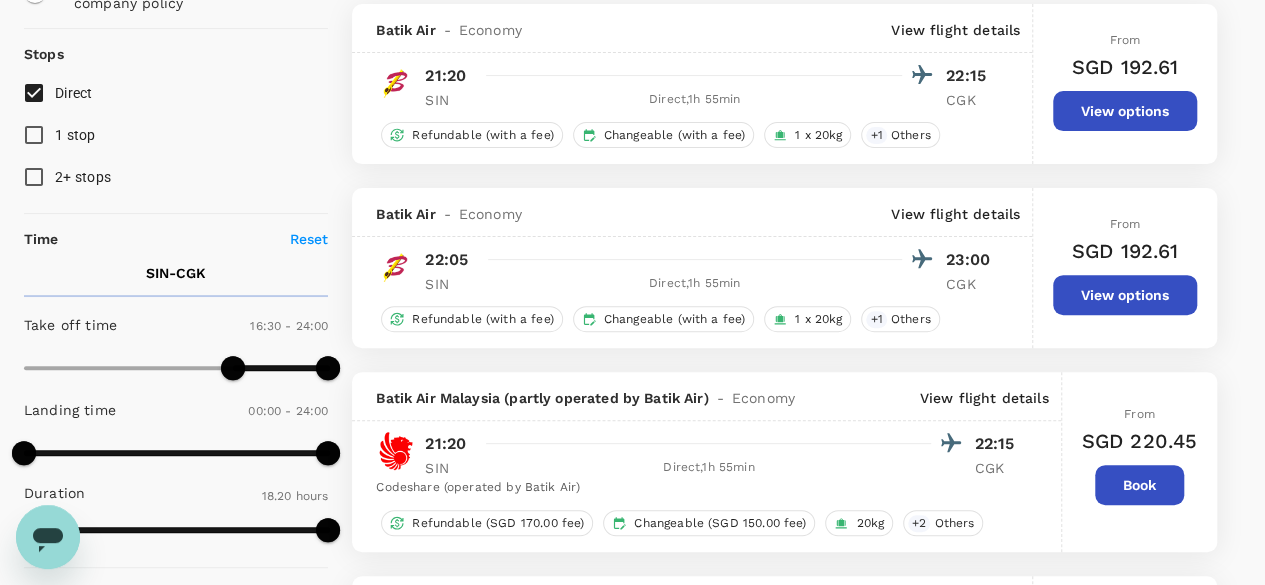 scroll, scrollTop: 400, scrollLeft: 0, axis: vertical 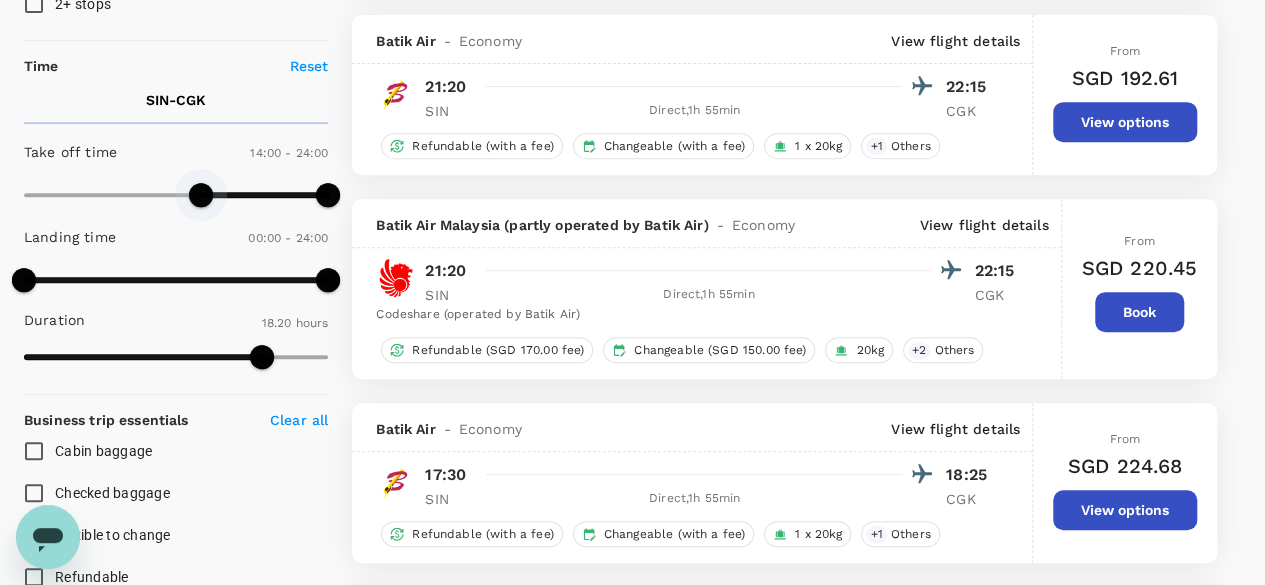 type on "720" 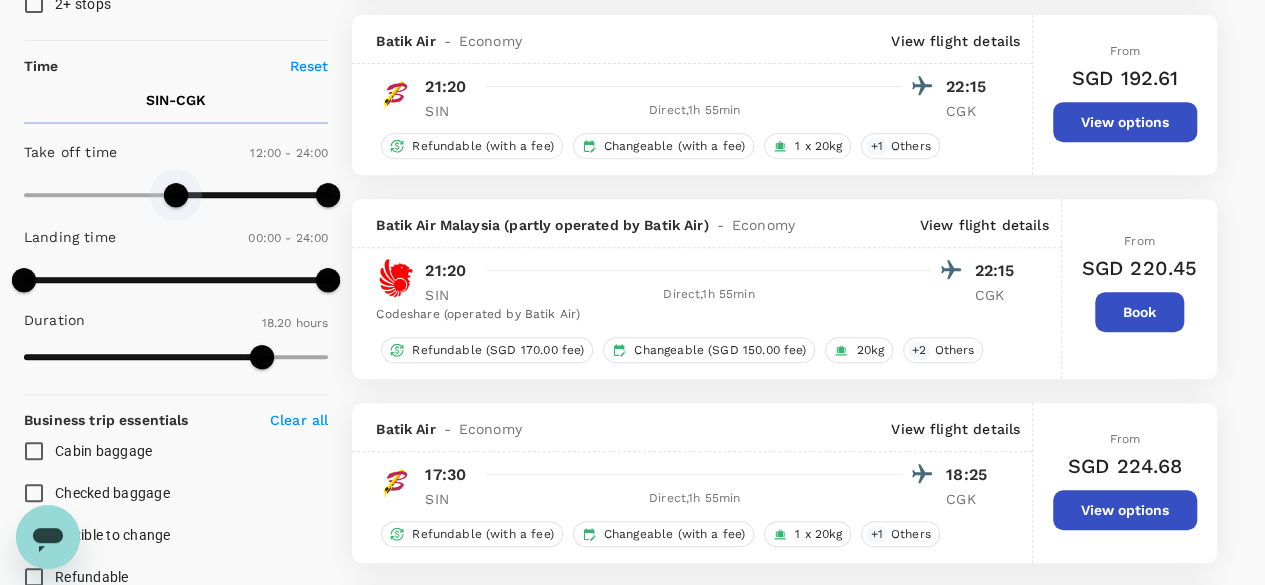 drag, startPoint x: 240, startPoint y: 197, endPoint x: 179, endPoint y: 199, distance: 61.03278 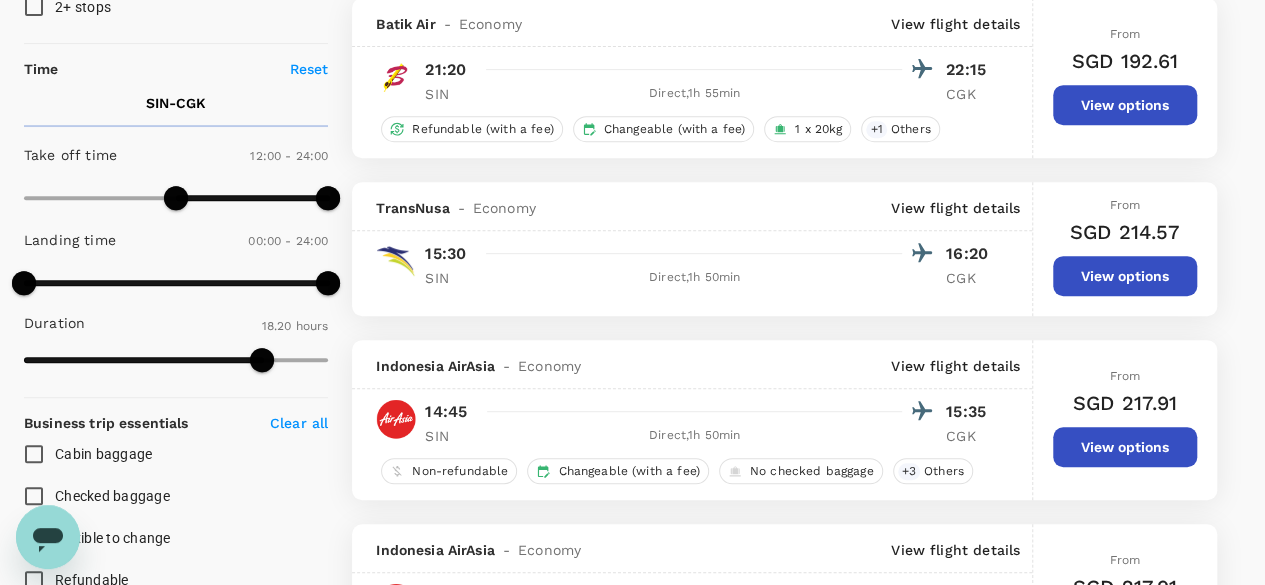 scroll, scrollTop: 400, scrollLeft: 0, axis: vertical 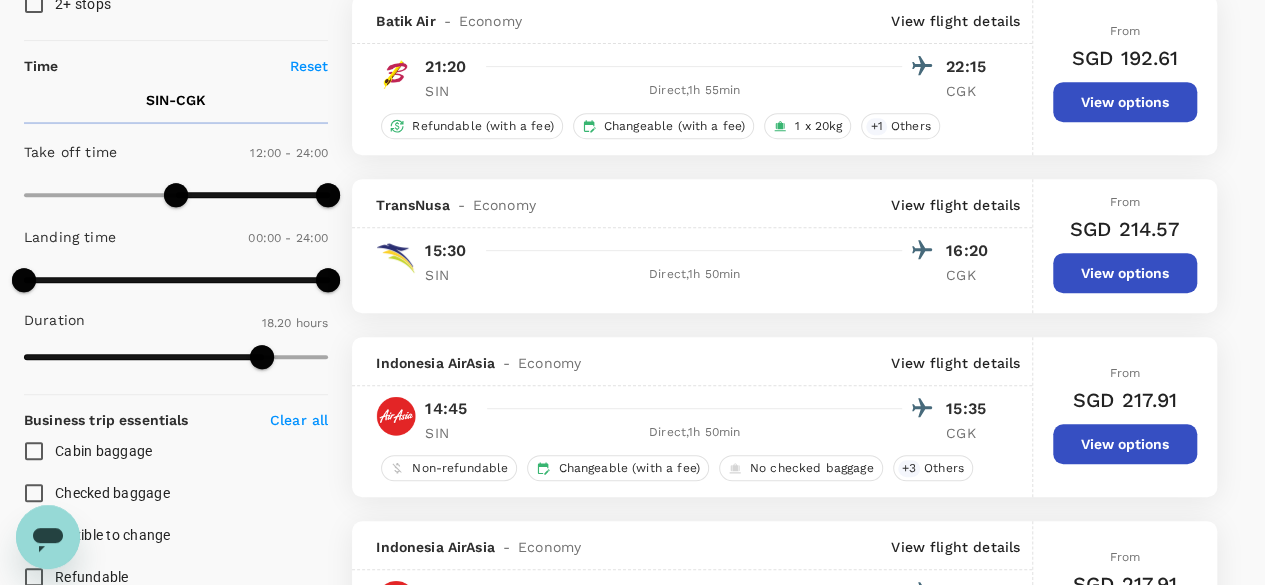 click on "View options" at bounding box center (1125, 444) 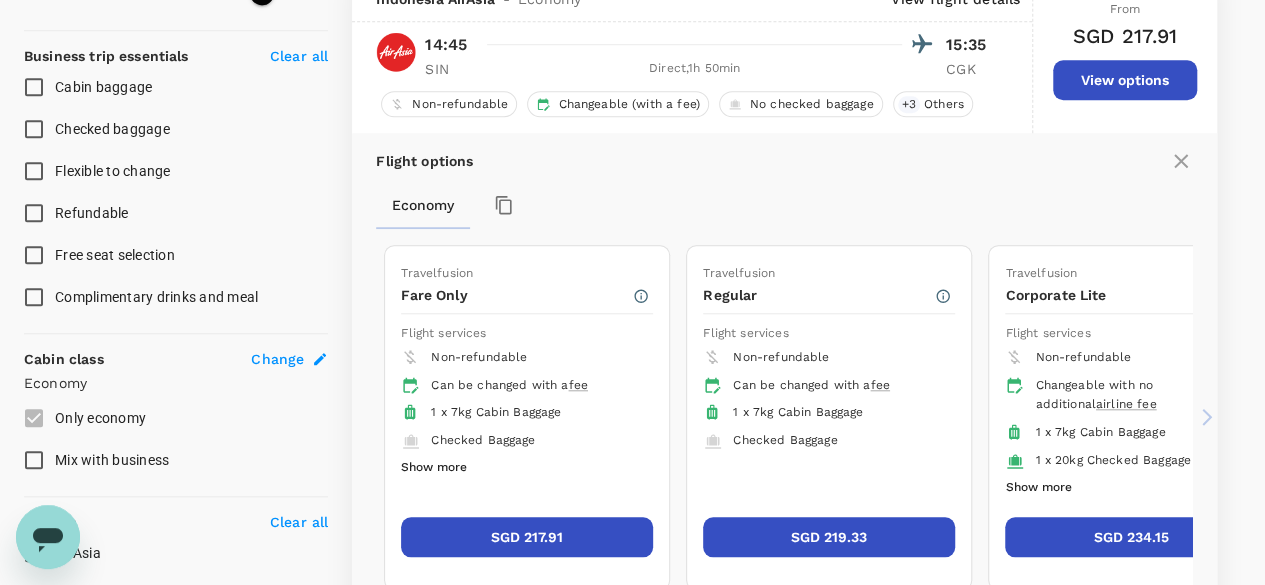 scroll, scrollTop: 735, scrollLeft: 0, axis: vertical 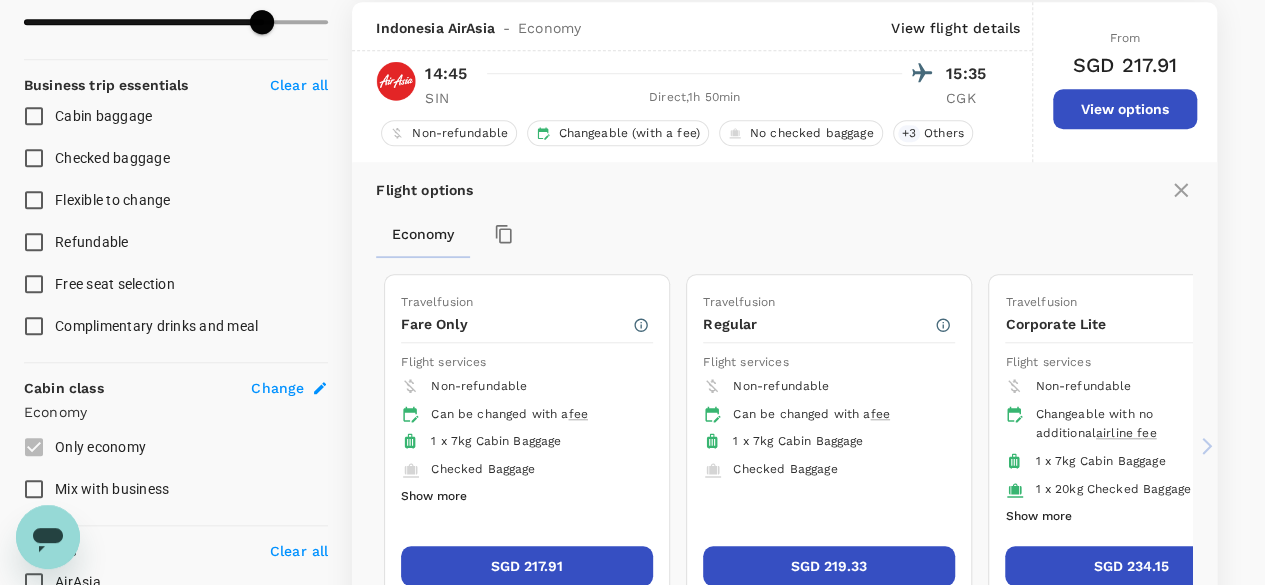 click on "SGD 234.15" at bounding box center (1131, 566) 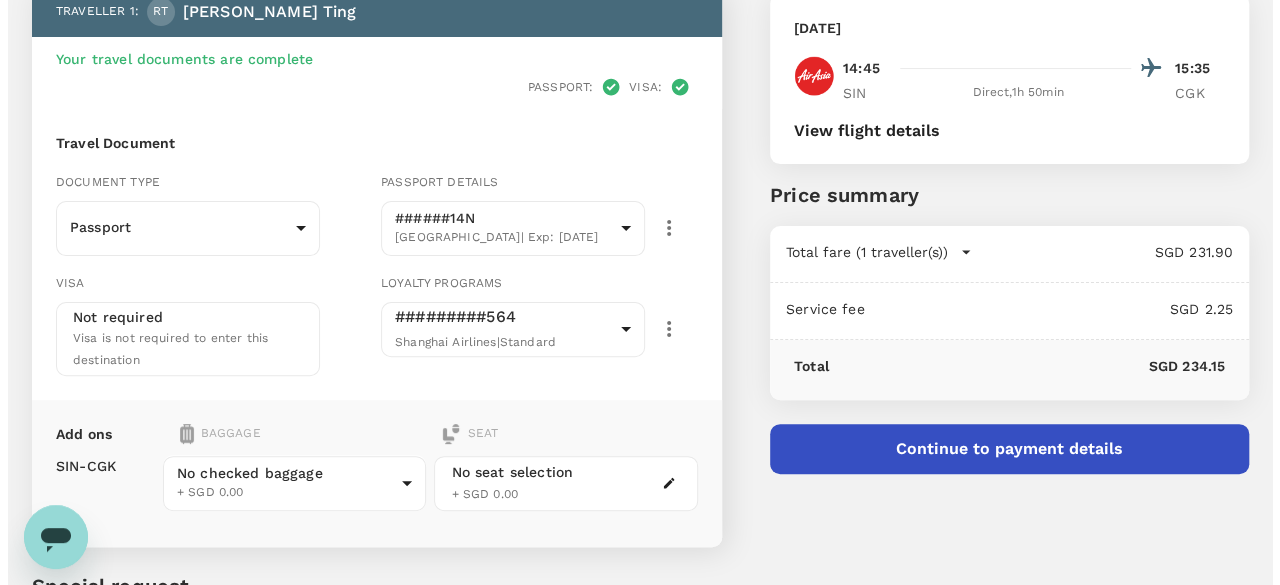 scroll, scrollTop: 200, scrollLeft: 0, axis: vertical 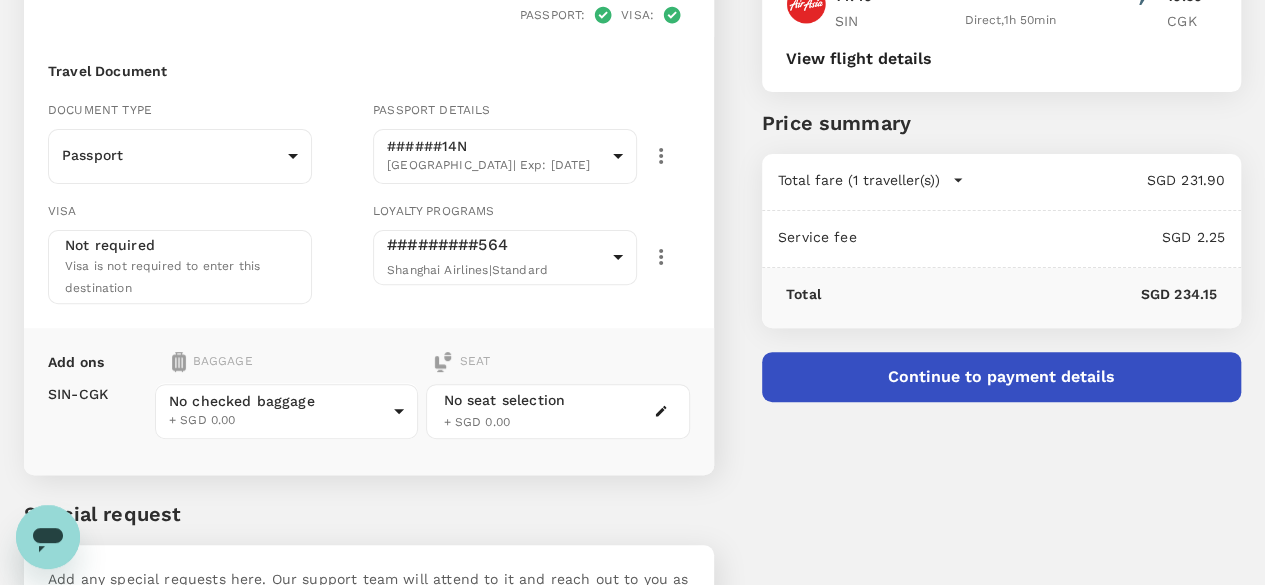 click on "Continue to payment details" at bounding box center [1001, 377] 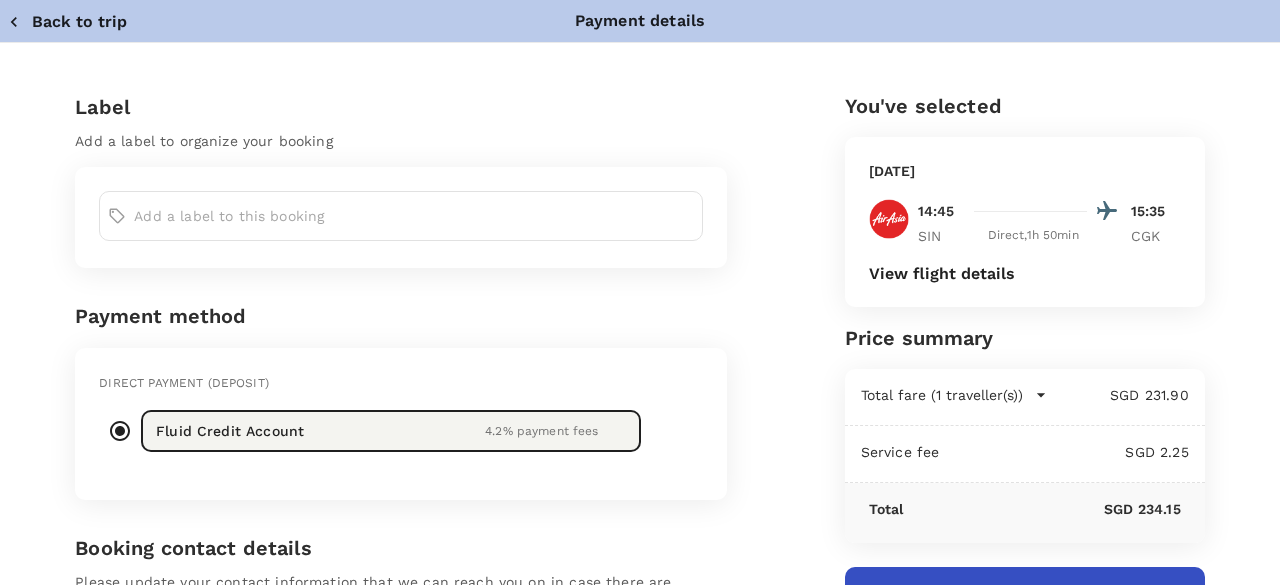 click at bounding box center [414, 216] 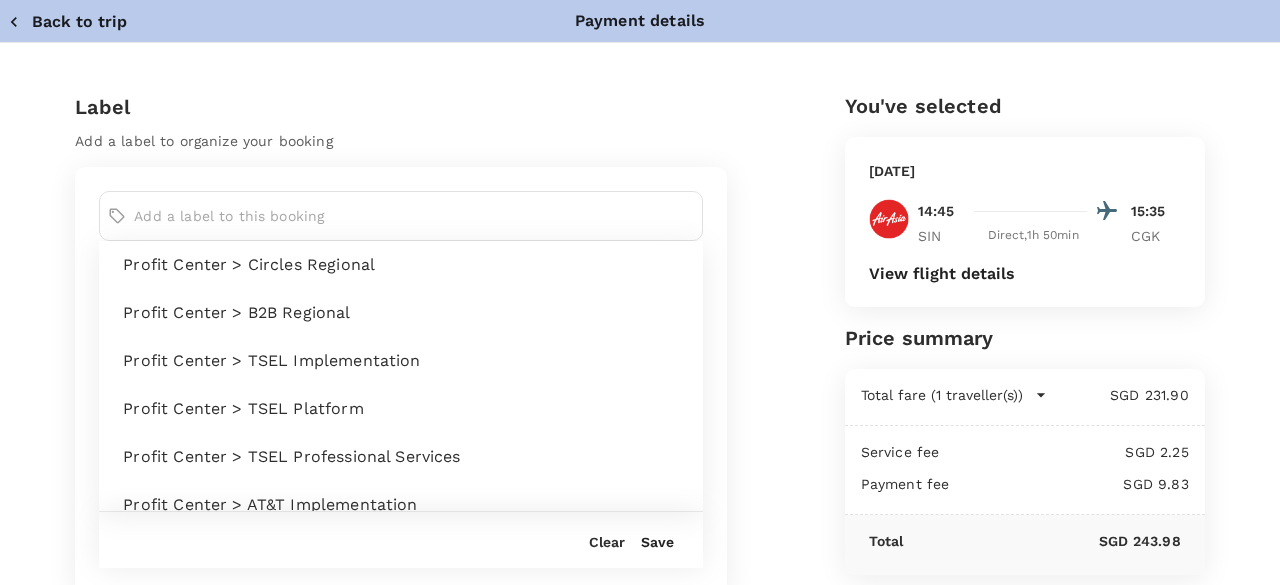 click on "Profit Center > TSEL Implementation" at bounding box center (405, 361) 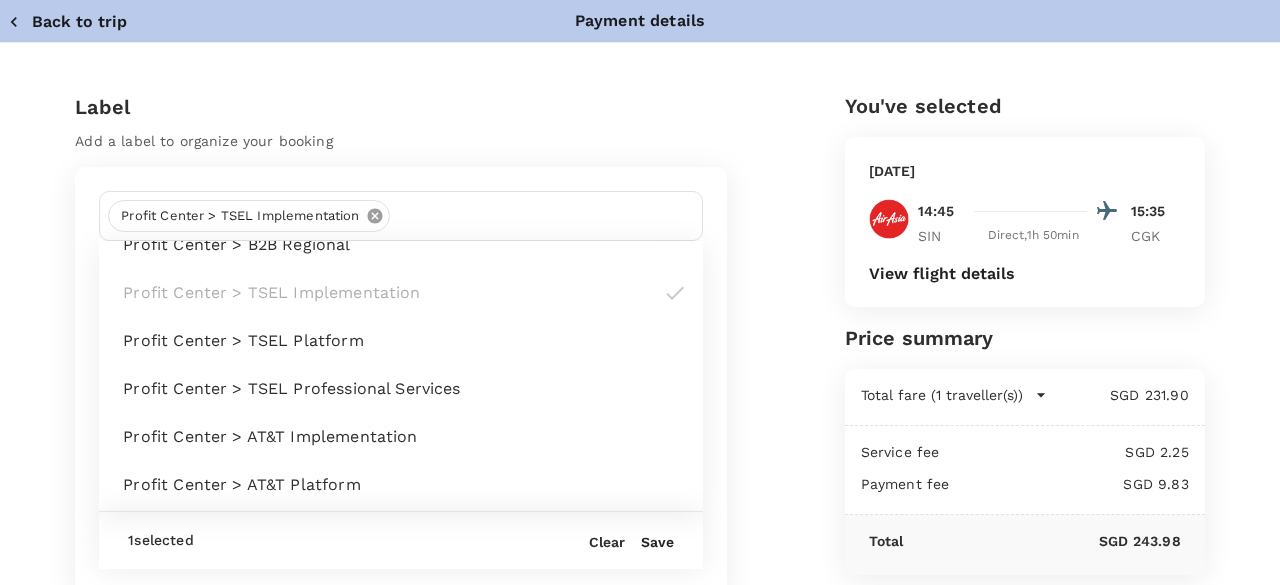 scroll, scrollTop: 100, scrollLeft: 0, axis: vertical 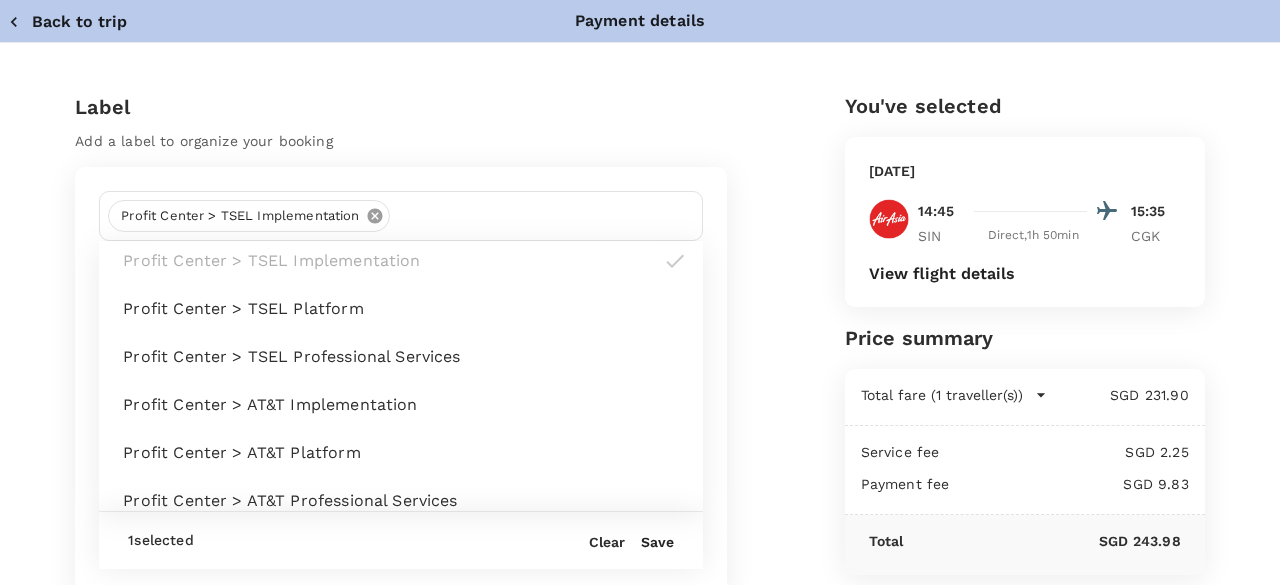 click on "Save" at bounding box center [657, 542] 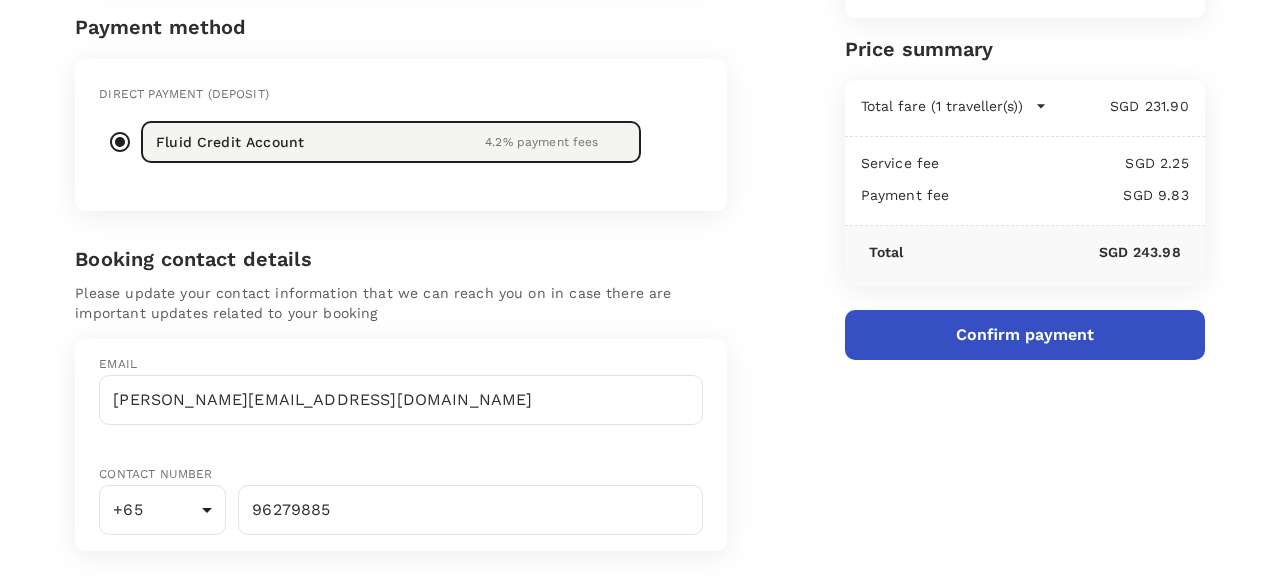 scroll, scrollTop: 343, scrollLeft: 0, axis: vertical 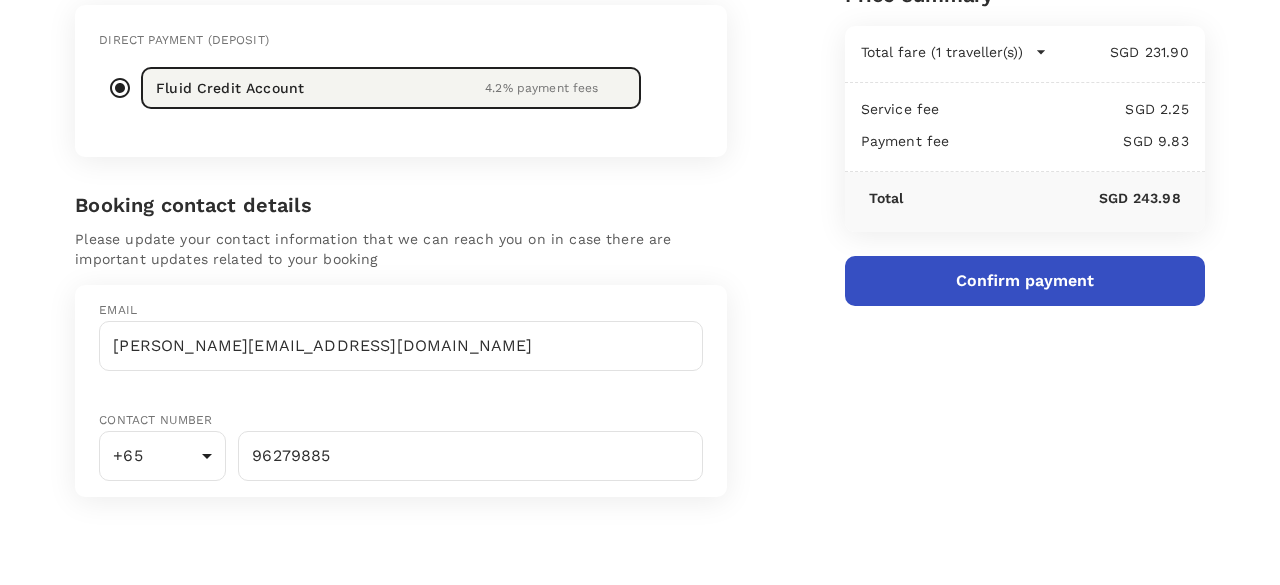 click on "Confirm payment" at bounding box center (1025, 281) 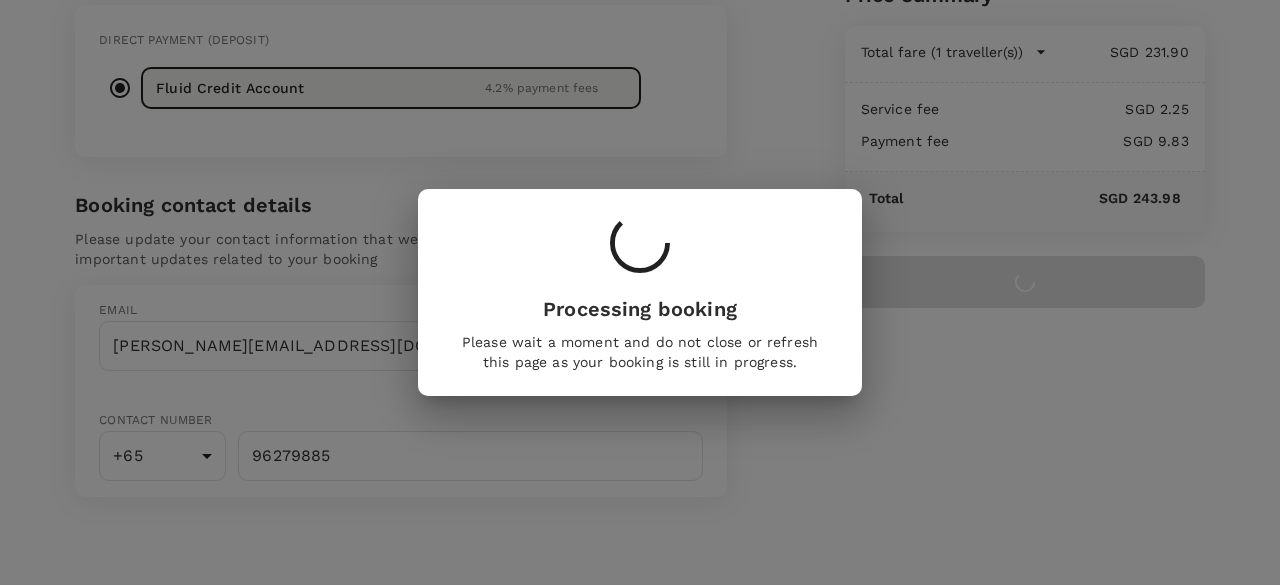 scroll, scrollTop: 0, scrollLeft: 0, axis: both 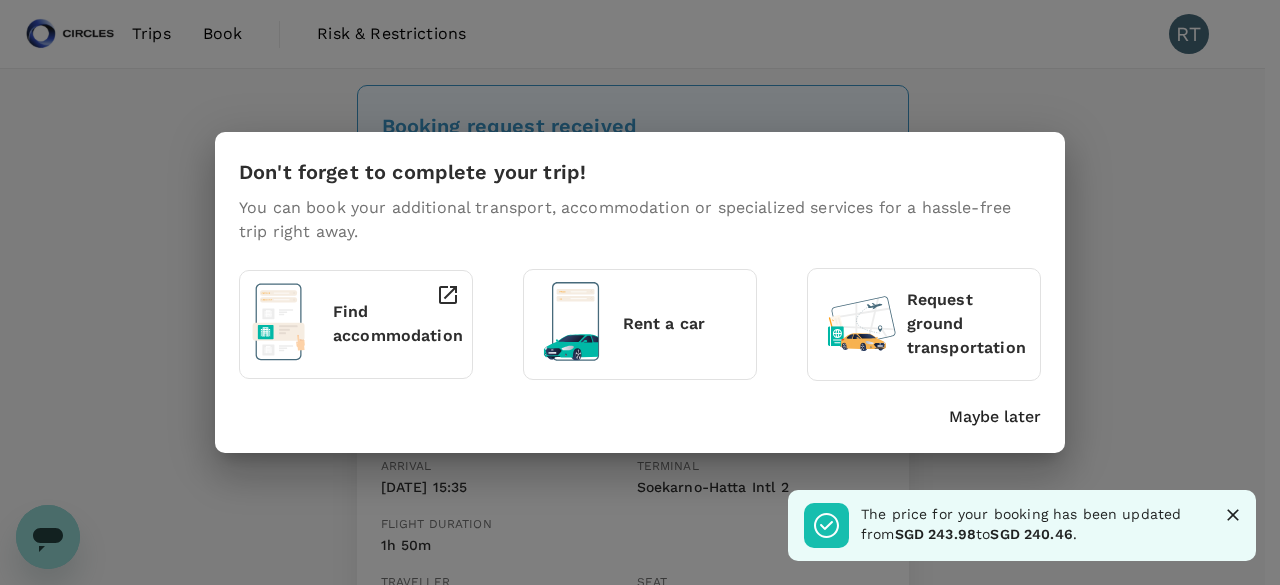 click at bounding box center [442, 320] 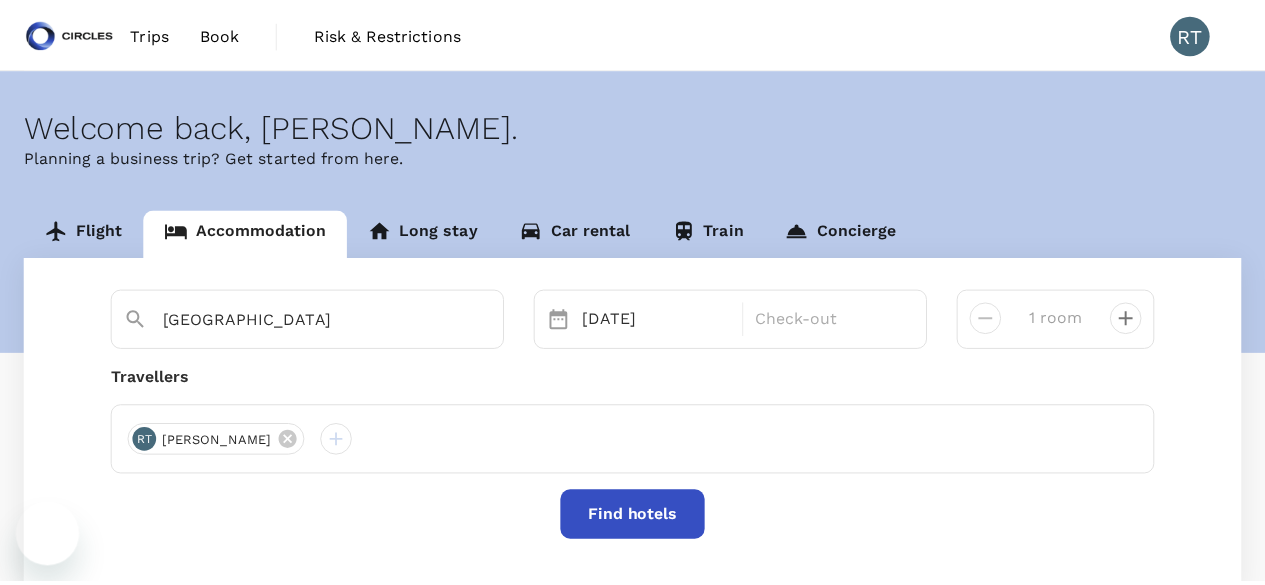 scroll, scrollTop: 0, scrollLeft: 0, axis: both 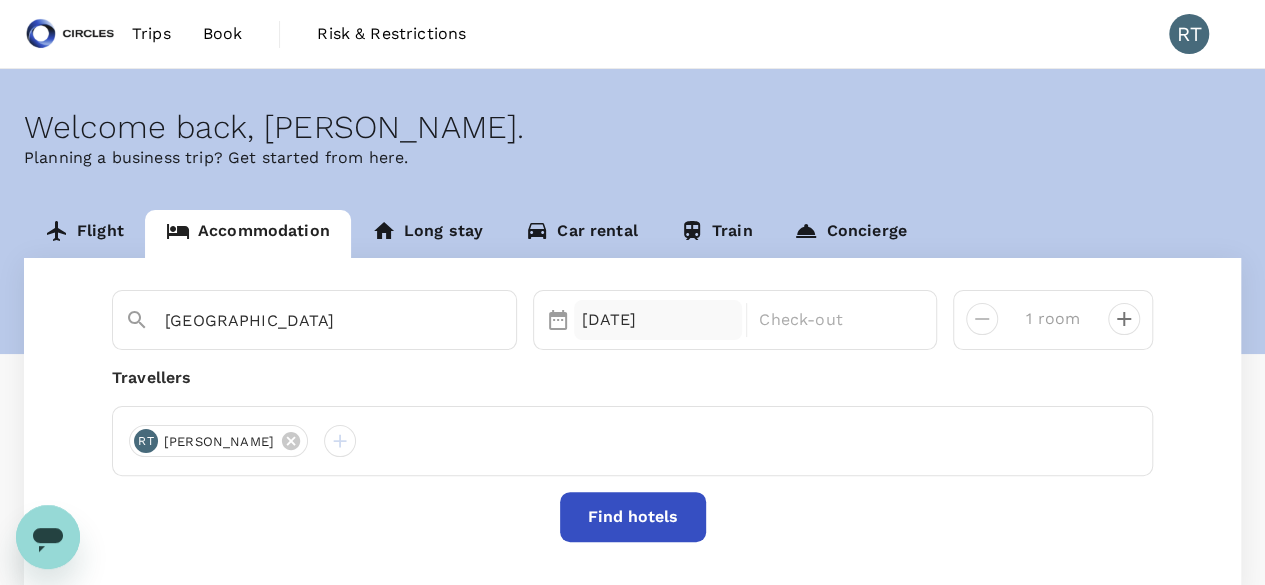 click on "07 Jul" at bounding box center [658, 320] 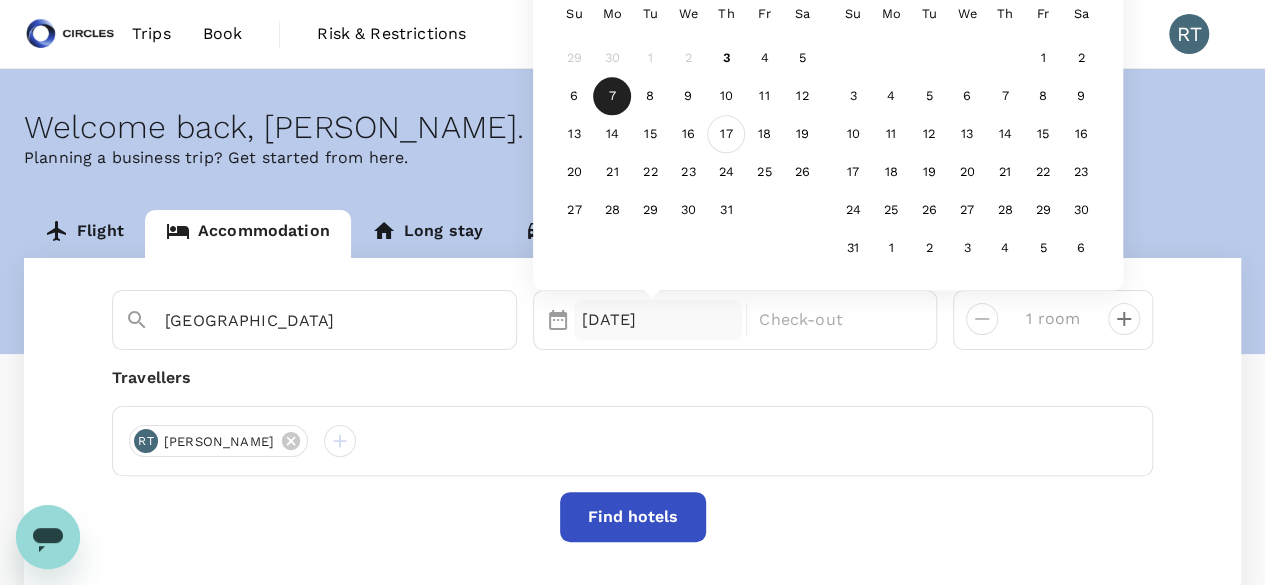 click on "17" at bounding box center (726, 135) 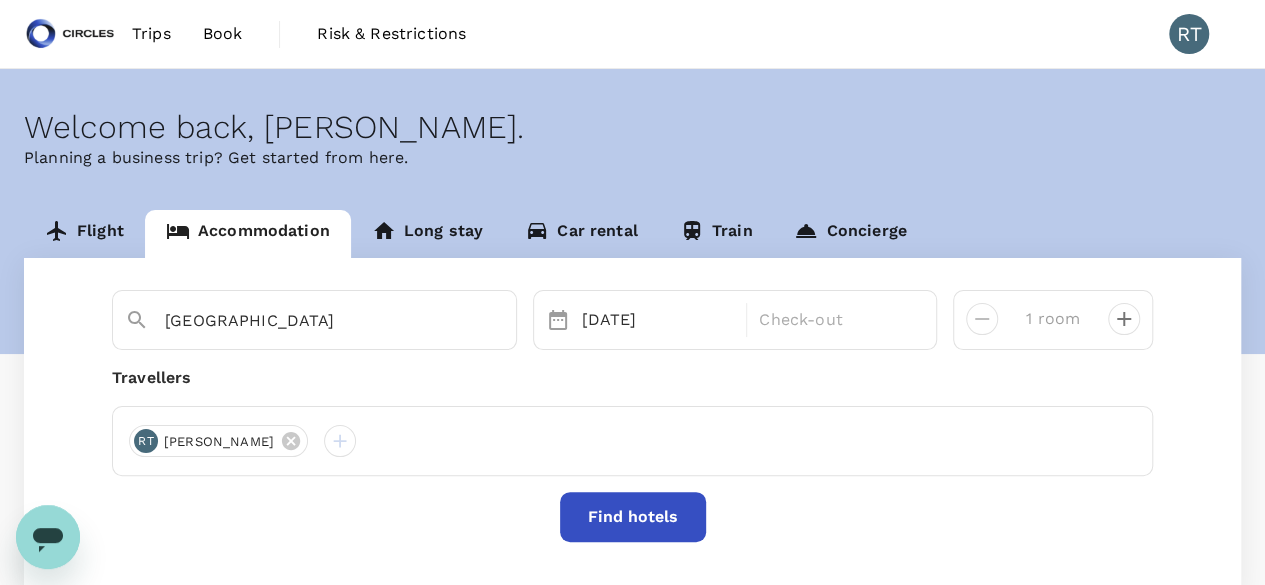 click on "Travellers" at bounding box center [632, 378] 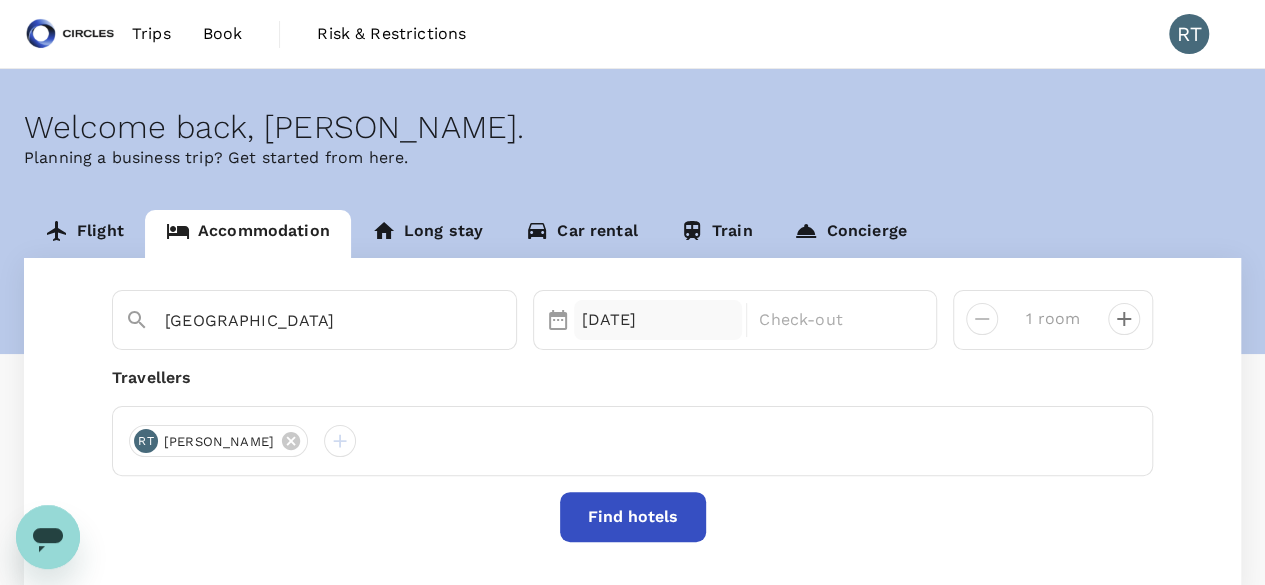 click on "[DATE]" at bounding box center (658, 320) 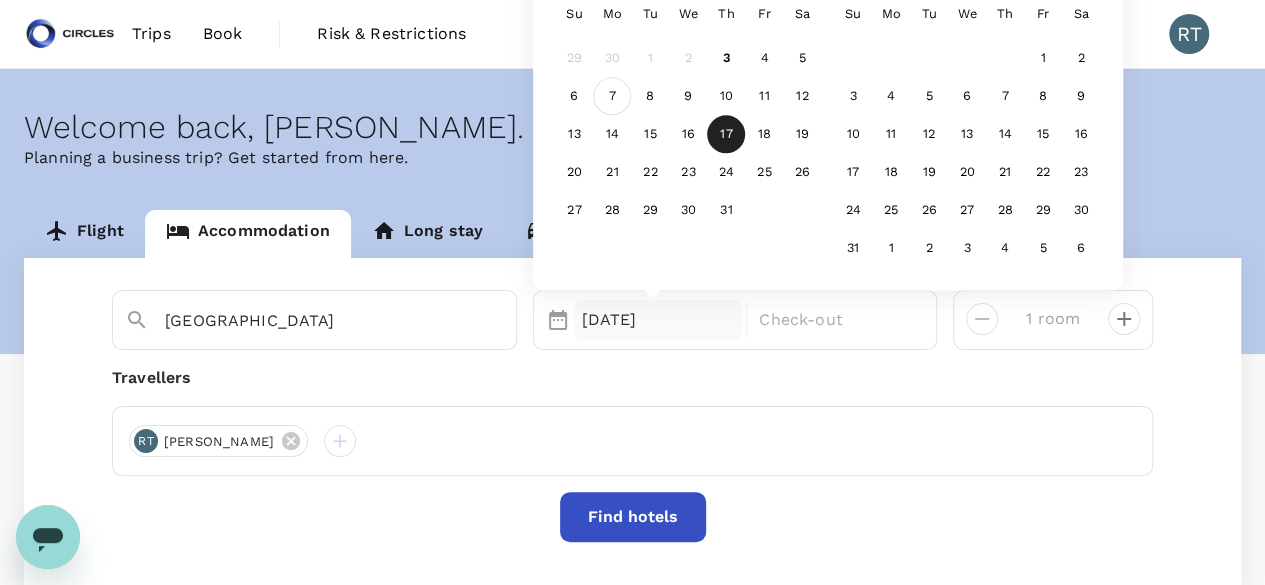 click on "7" at bounding box center [612, 97] 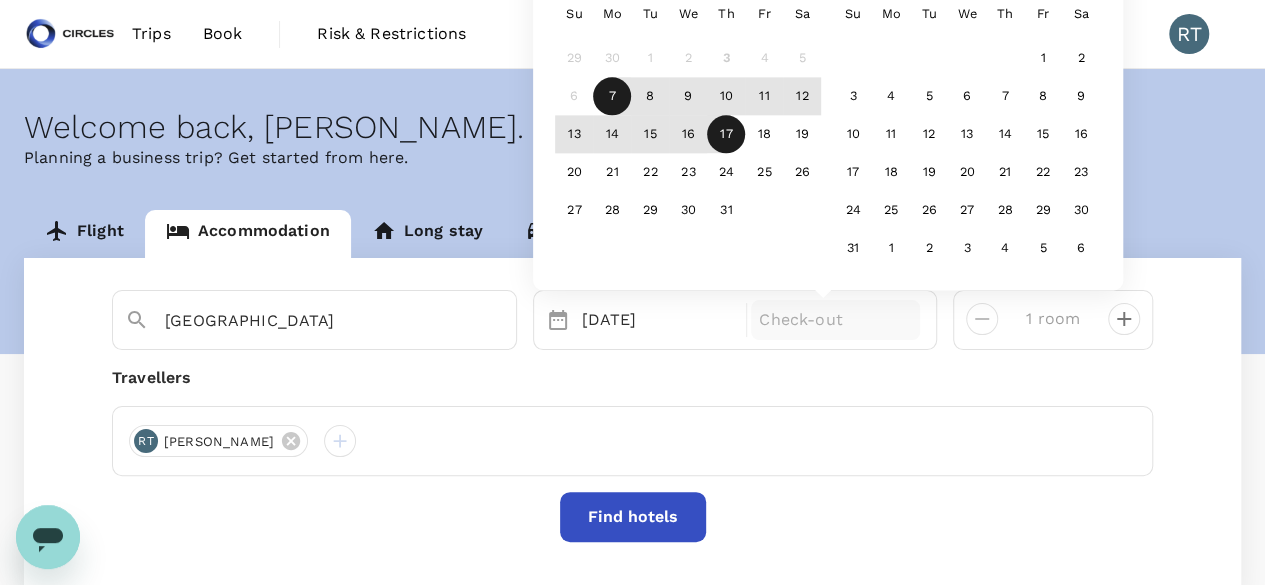 click on "17" at bounding box center (726, 135) 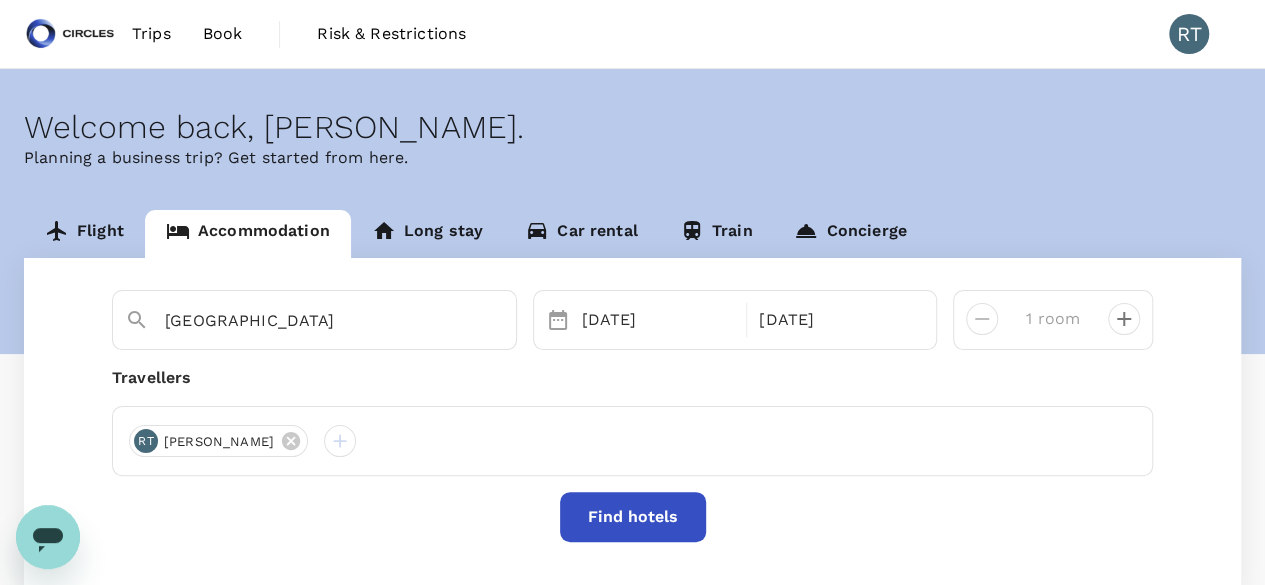 click on "Travellers   RT Rick Ting" at bounding box center [632, 421] 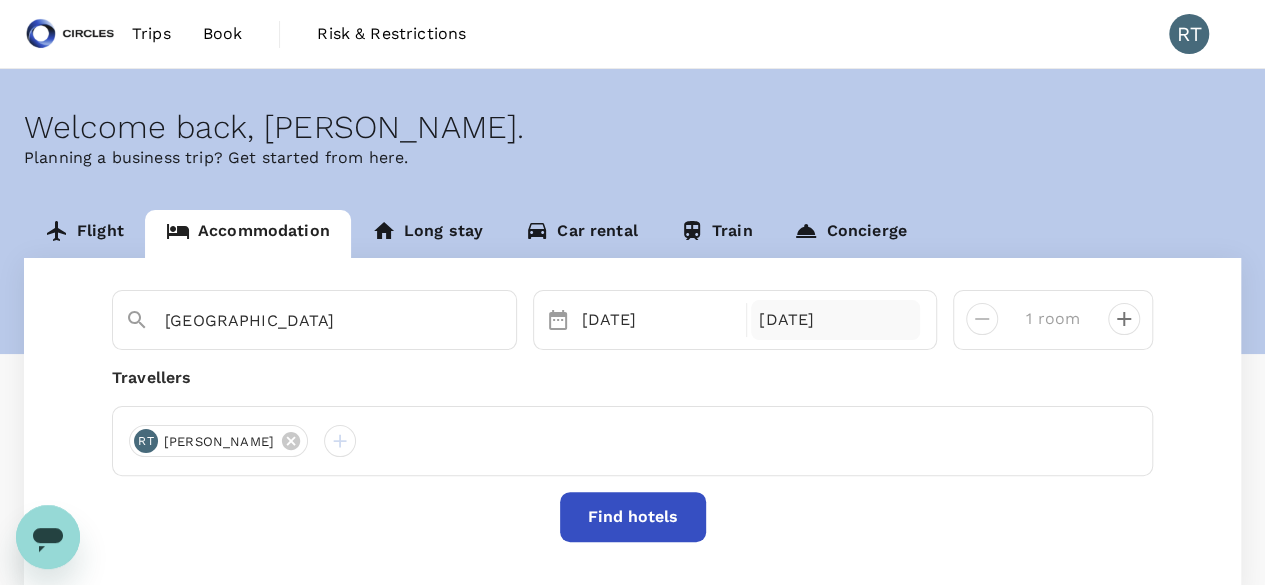 click on "17 Jul" at bounding box center [835, 320] 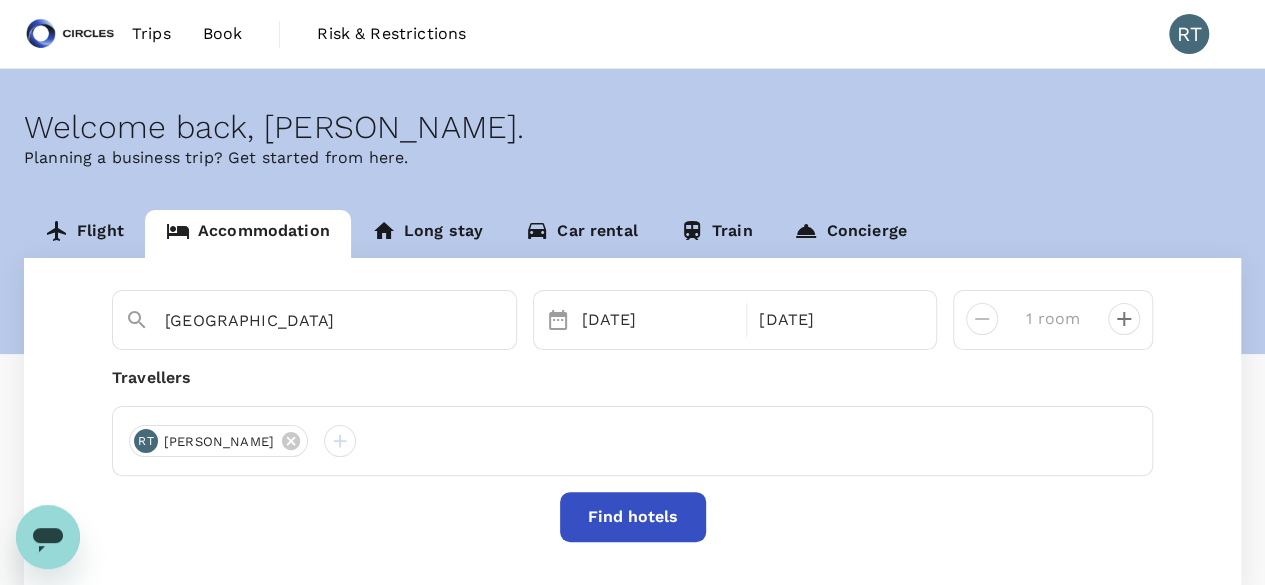 click on "Travellers" at bounding box center (632, 378) 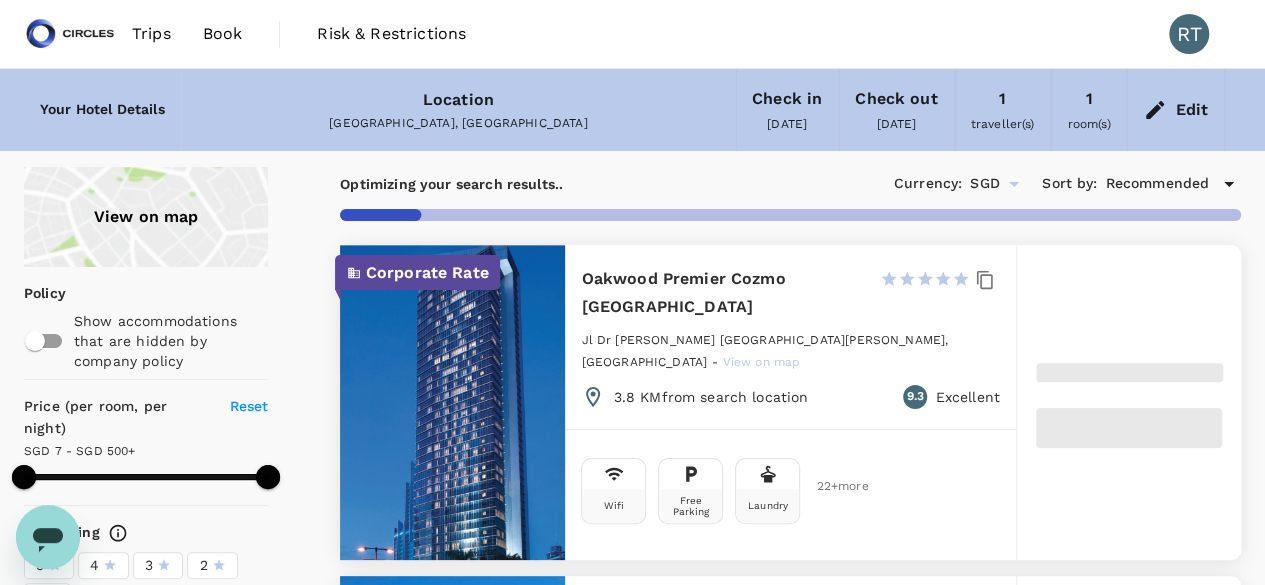 type on "6.56" 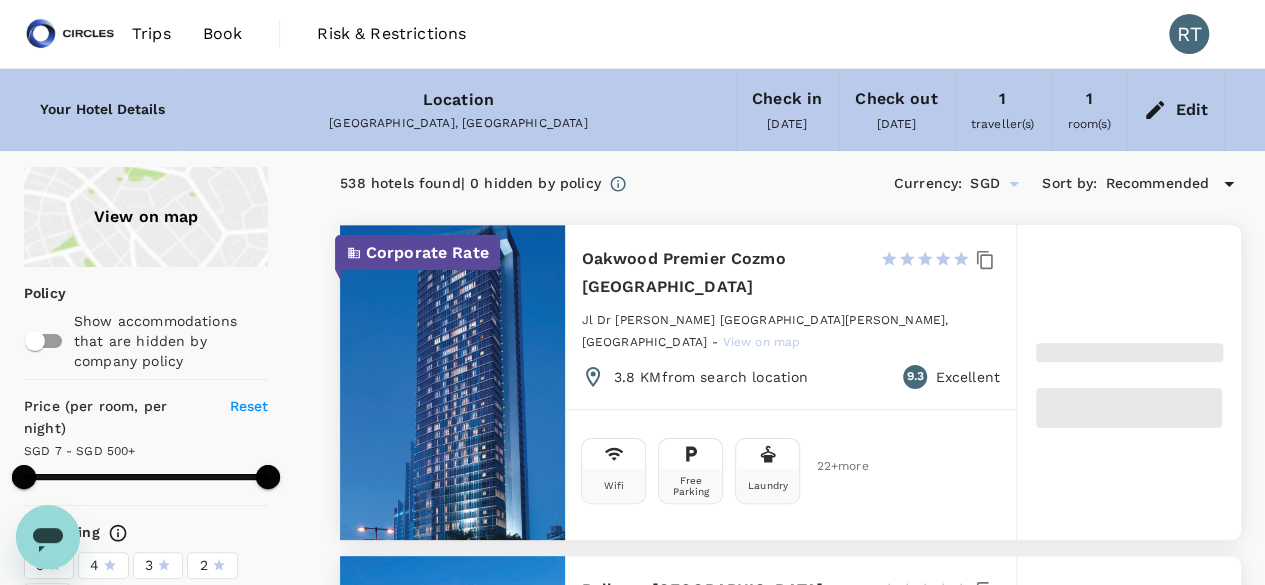 click at bounding box center [1129, 408] 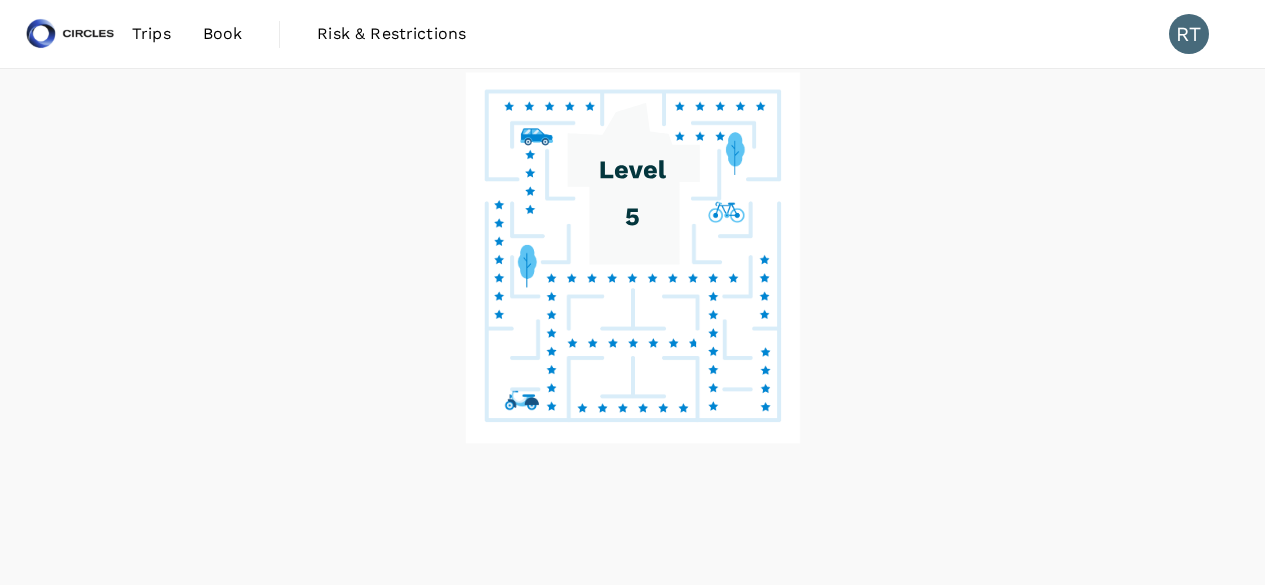 scroll, scrollTop: 0, scrollLeft: 0, axis: both 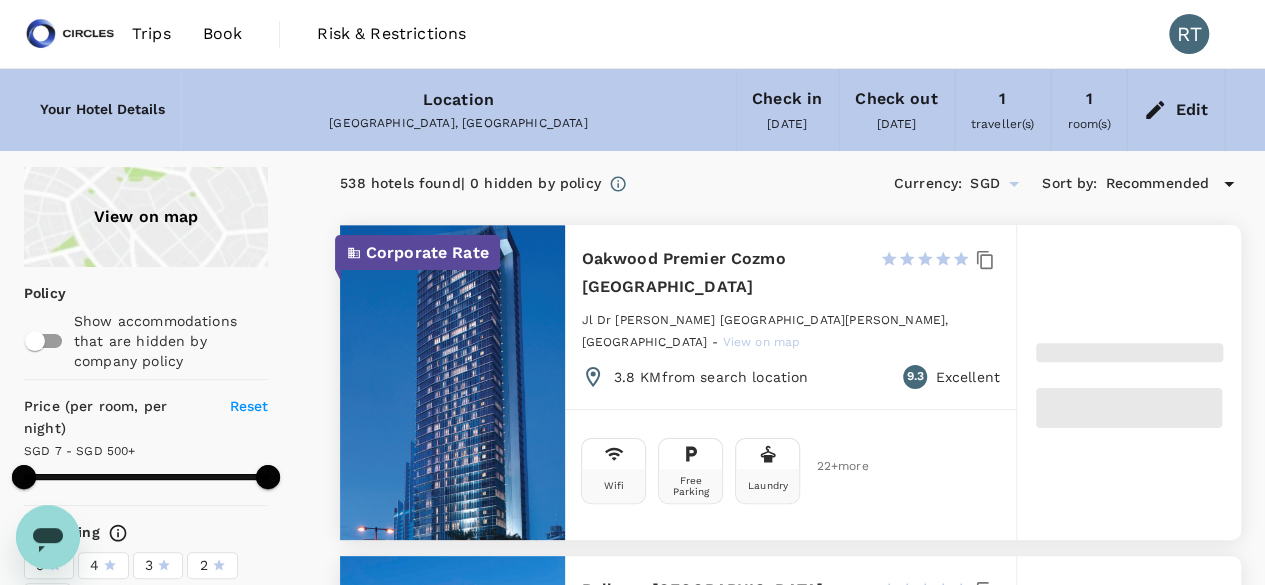 click on "Book" at bounding box center [223, 34] 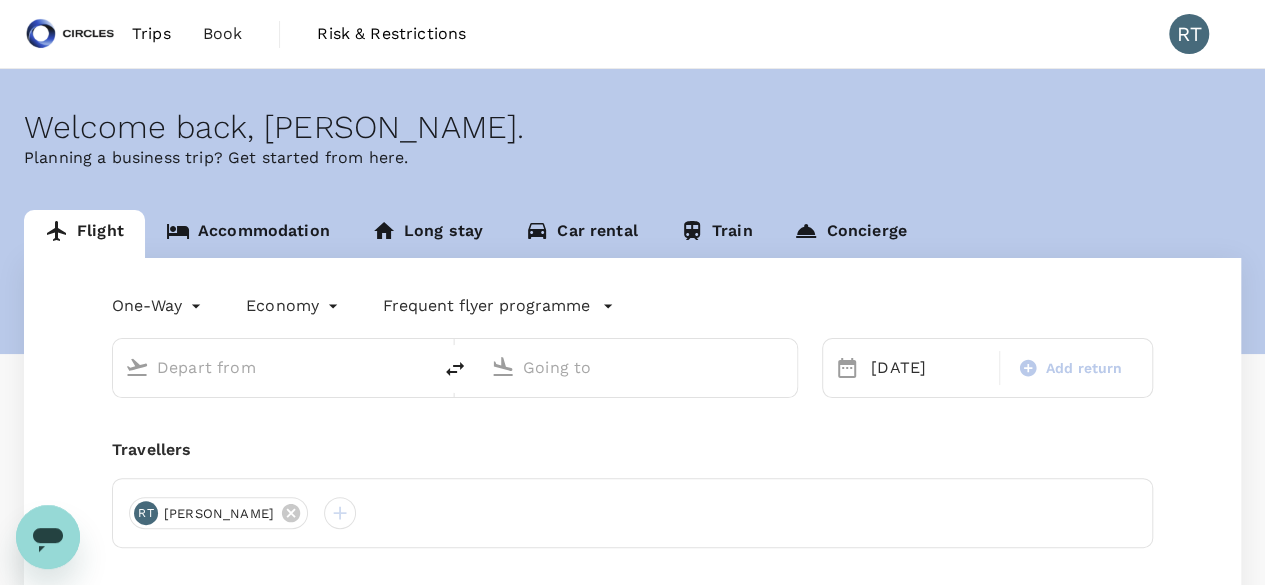 type on "Singapore Changi (SIN)" 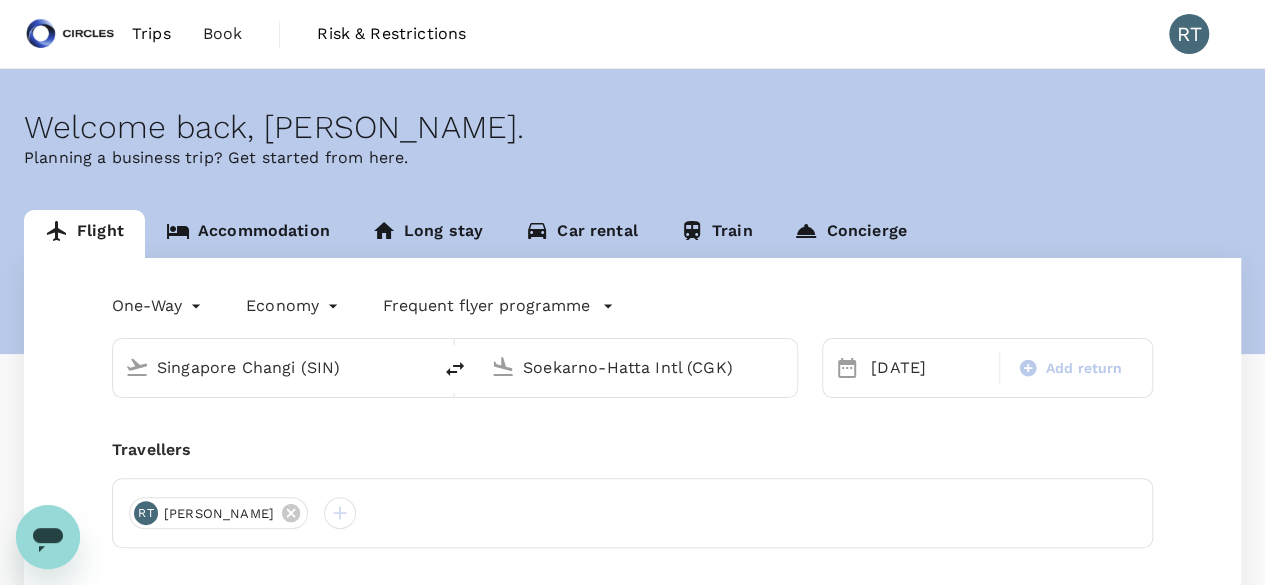 type 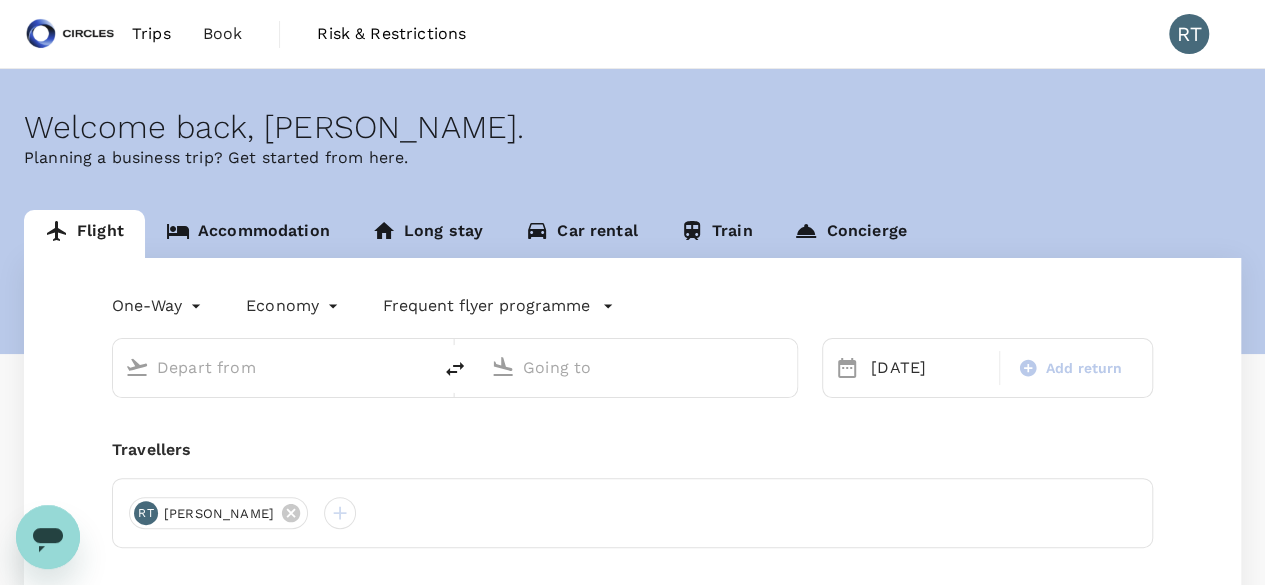 type on "Singapore Changi (SIN)" 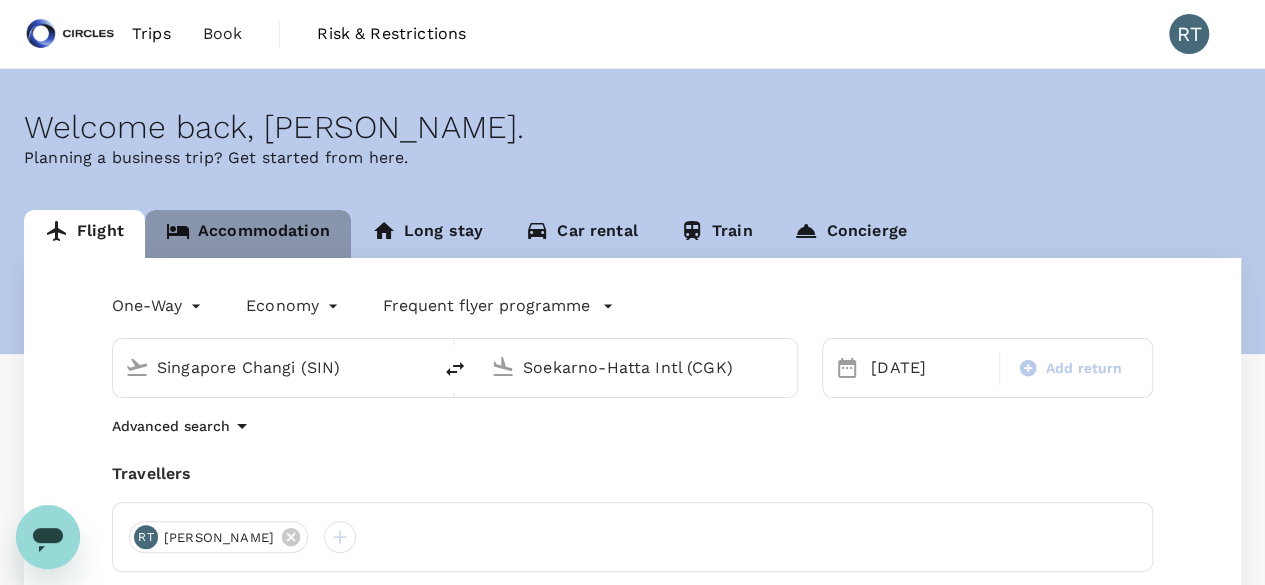 click on "Accommodation" at bounding box center [248, 234] 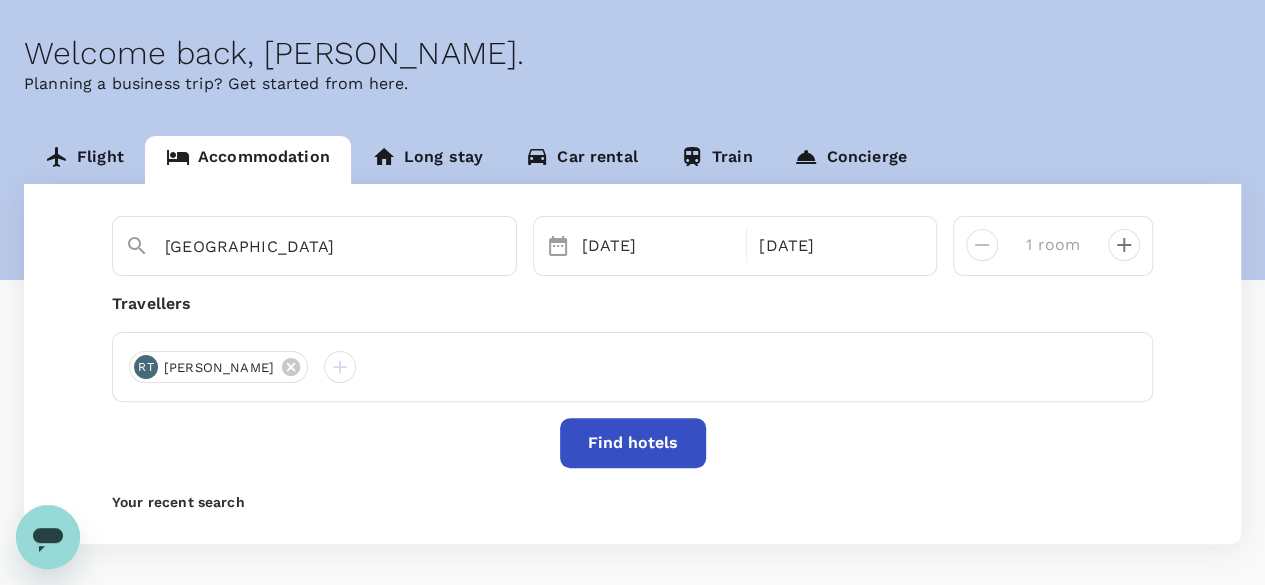 scroll, scrollTop: 157, scrollLeft: 0, axis: vertical 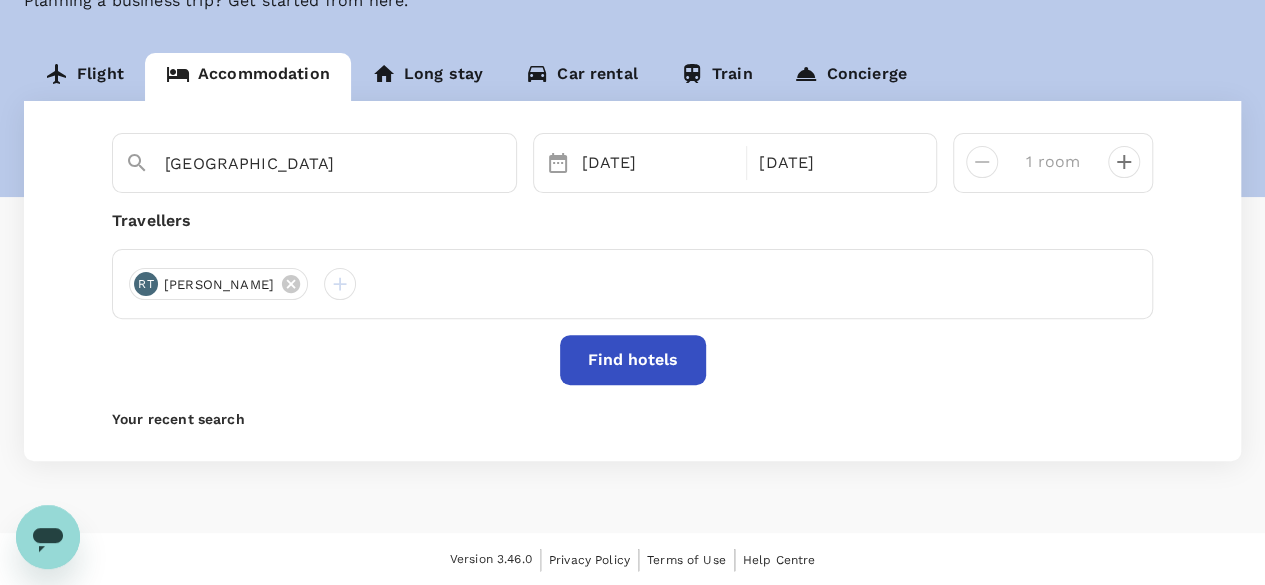 click on "Find hotels" at bounding box center (633, 360) 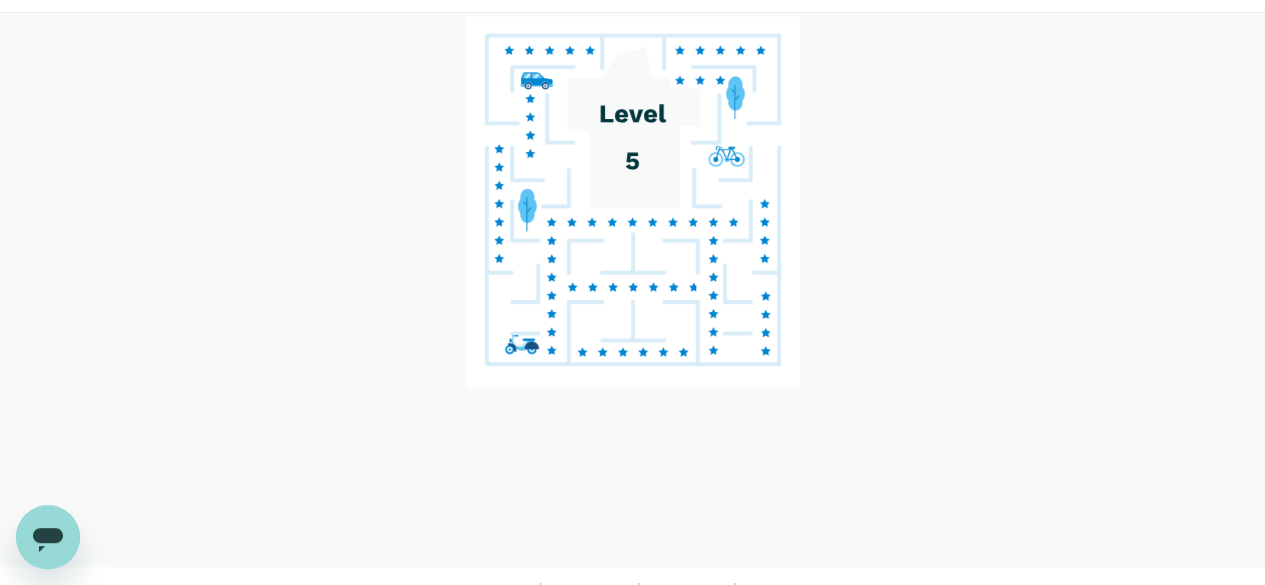scroll, scrollTop: 0, scrollLeft: 0, axis: both 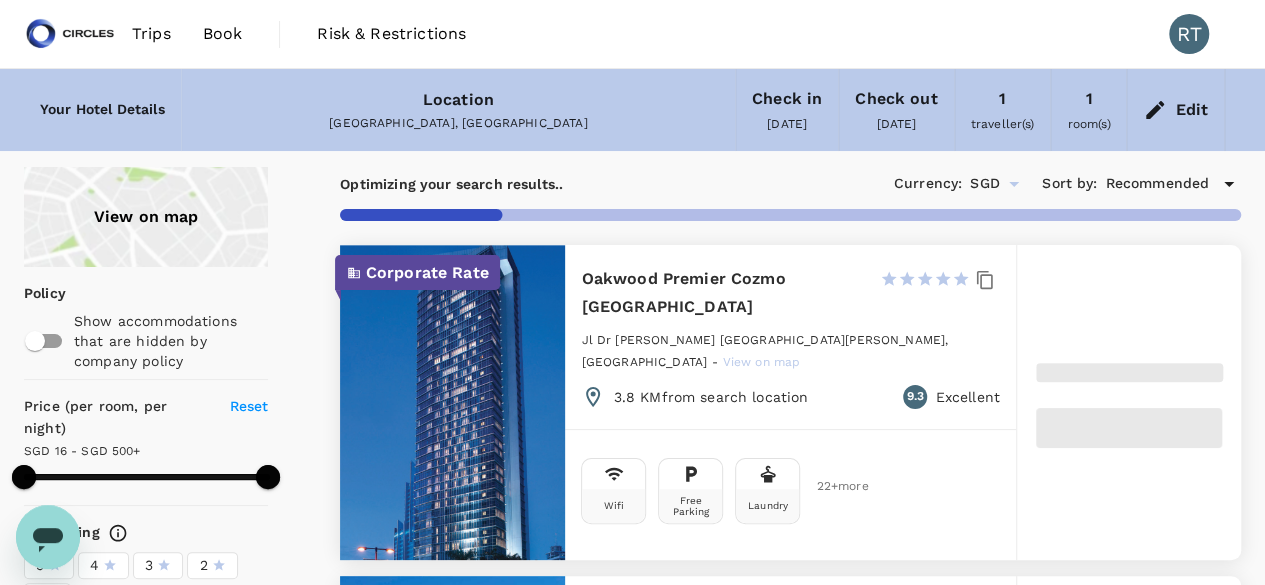 type on "499.95" 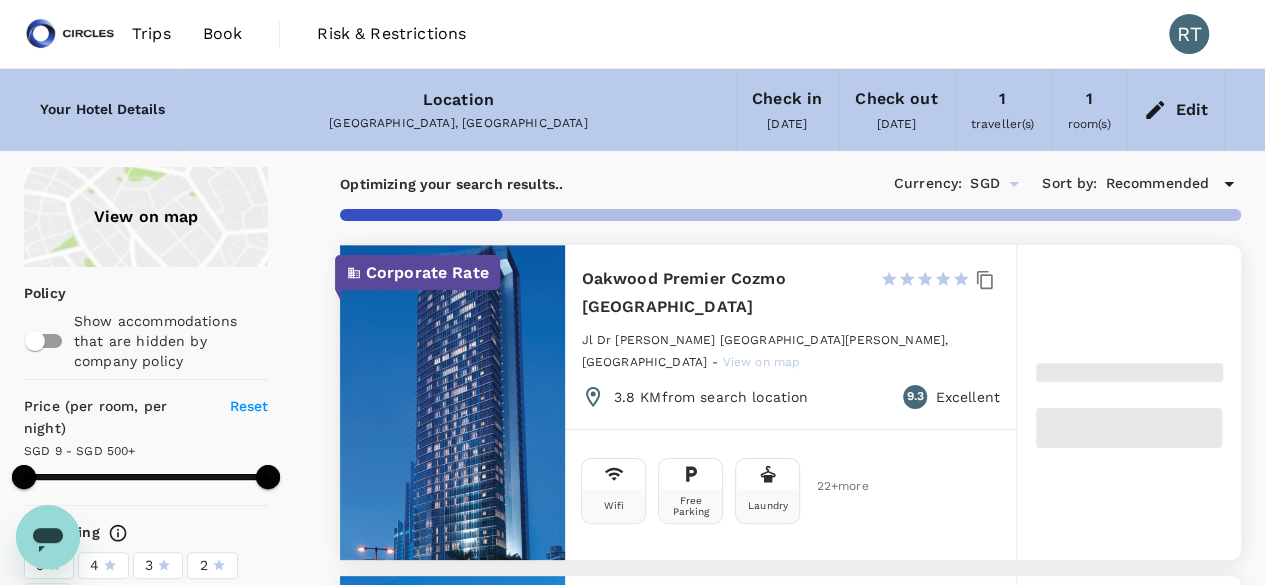 type on "8.95" 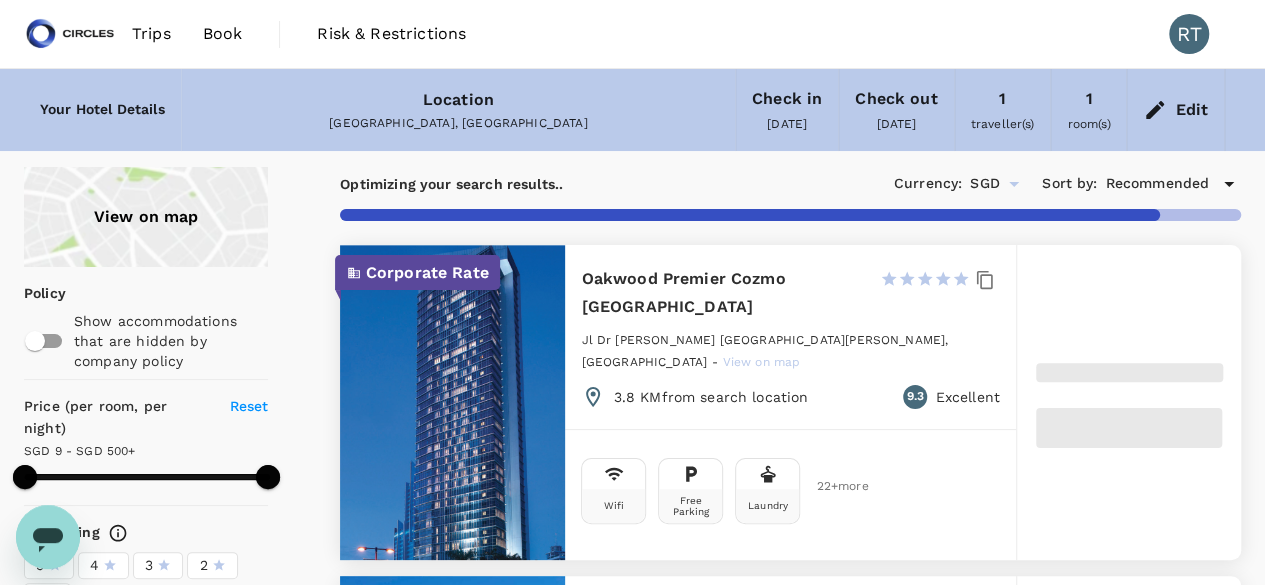 type on "499.56" 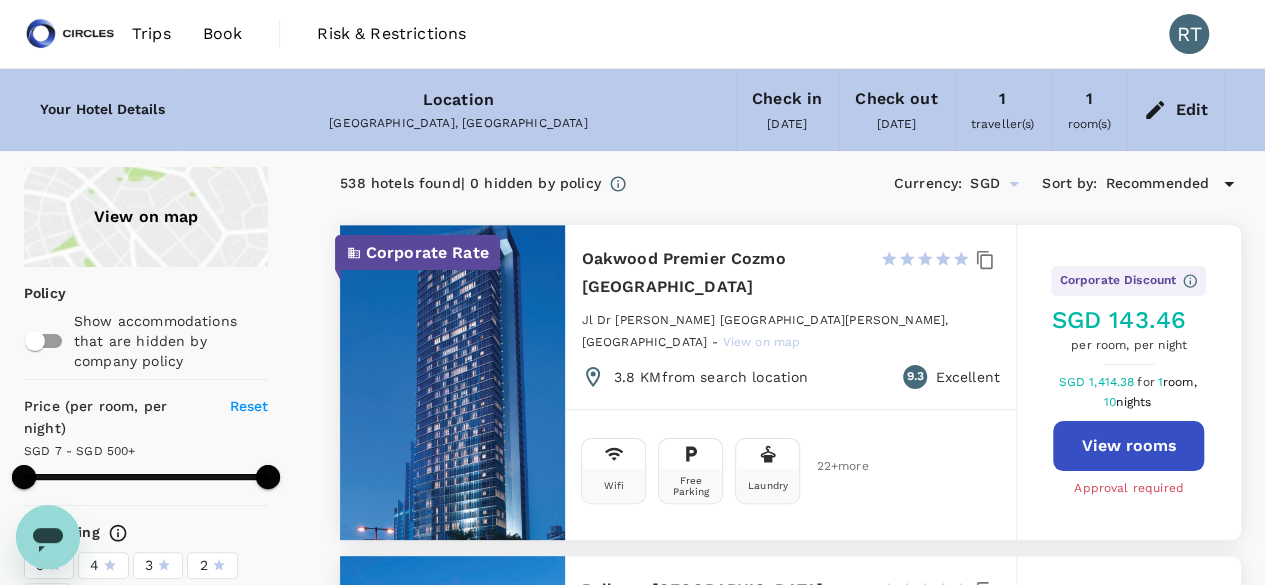 click on "View rooms" at bounding box center (1128, 446) 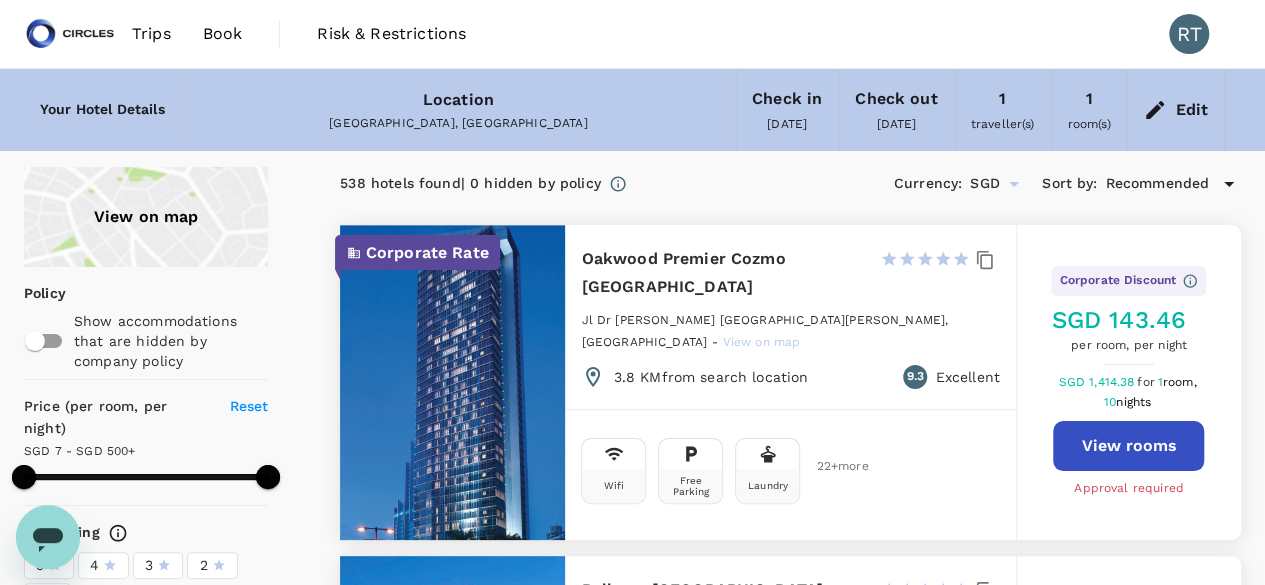 type on "499.56" 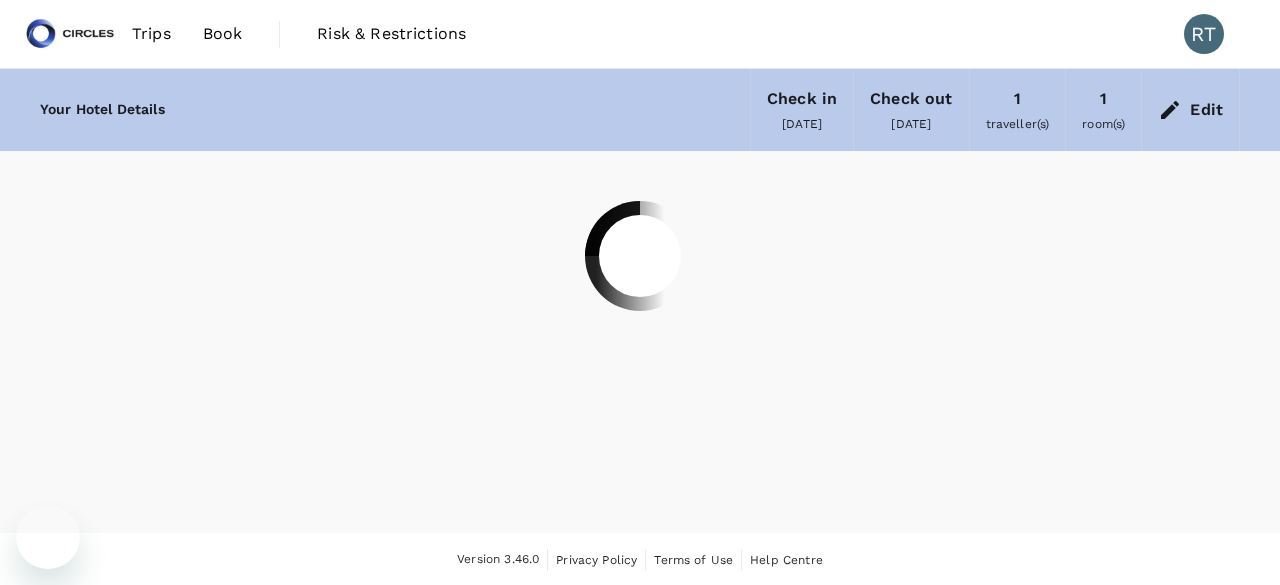 scroll, scrollTop: 0, scrollLeft: 0, axis: both 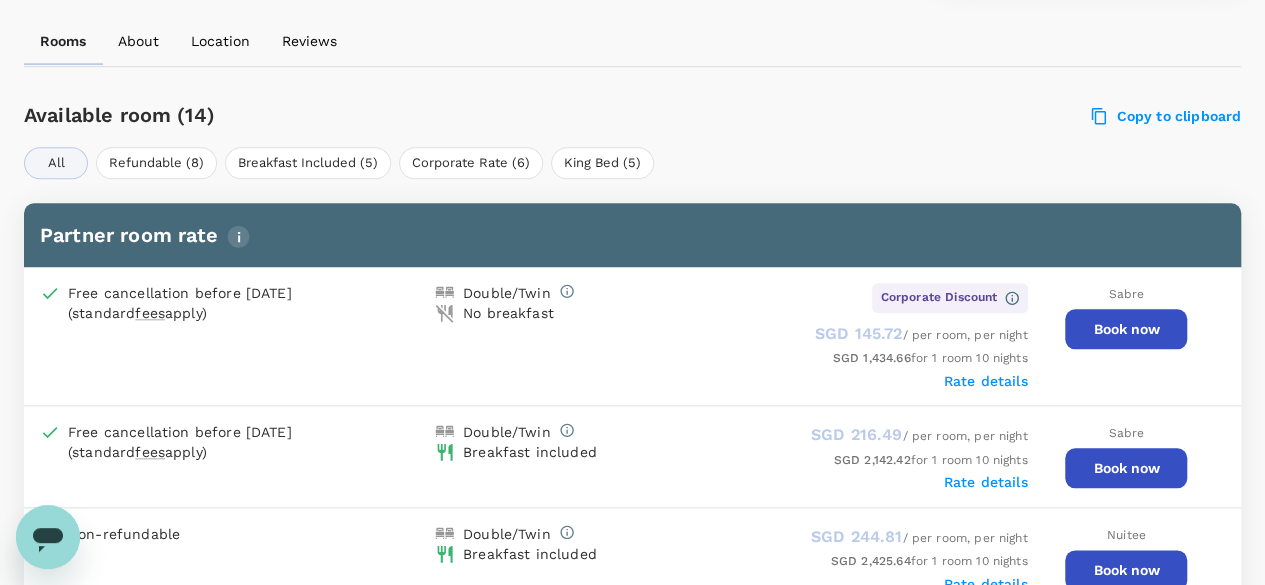 click on "Book now" at bounding box center (1126, 329) 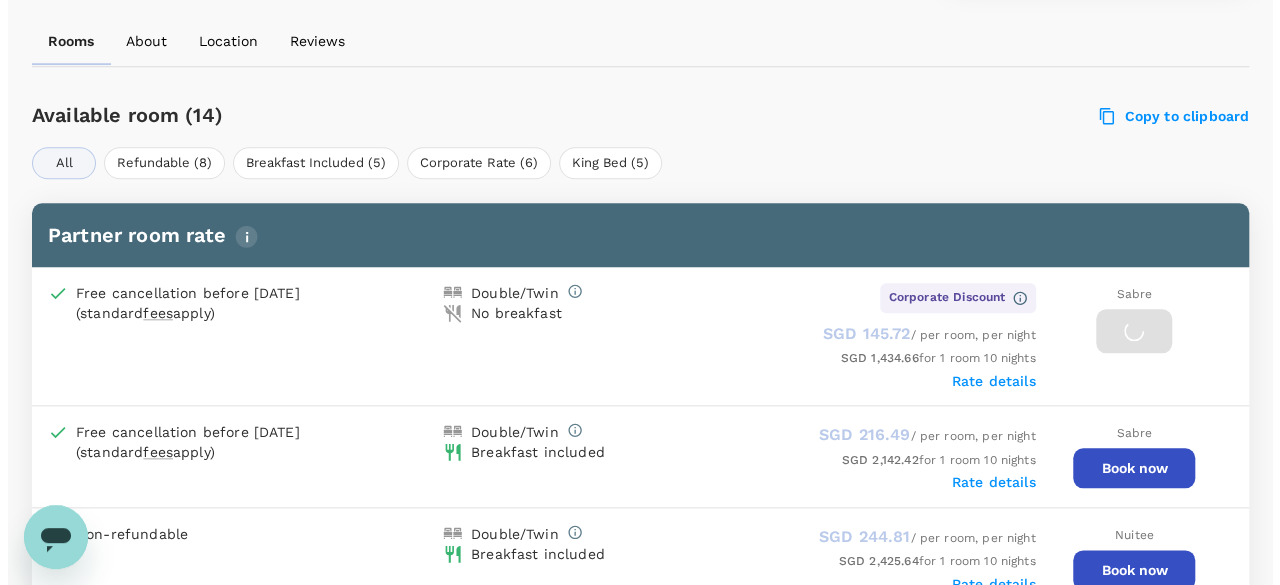 scroll, scrollTop: 0, scrollLeft: 0, axis: both 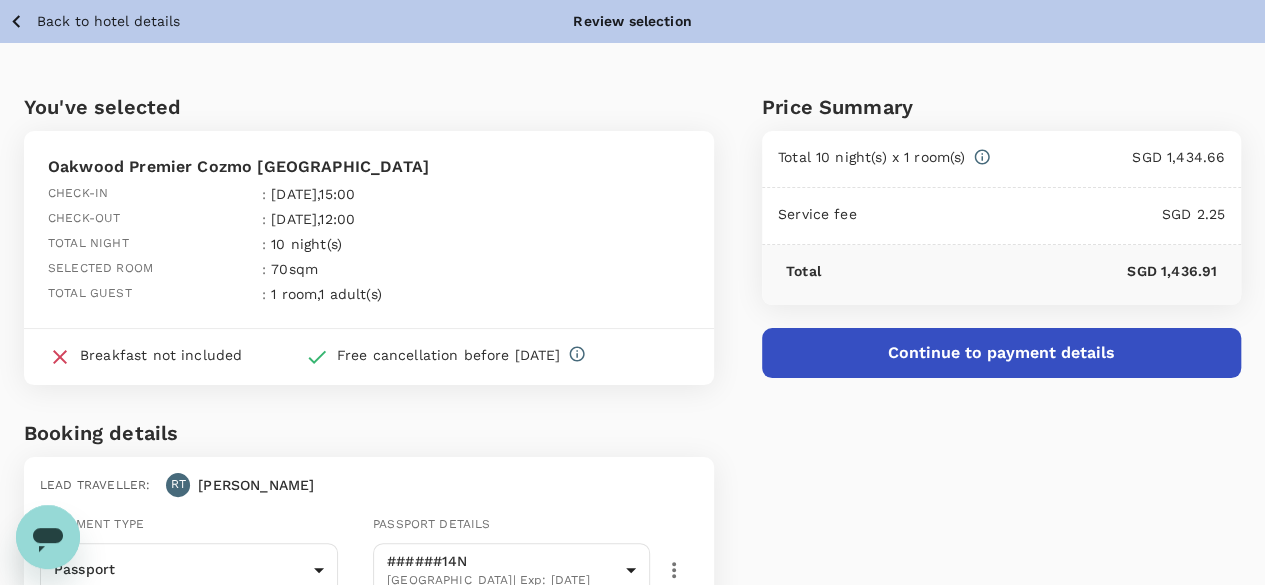 click on "Continue to payment details" at bounding box center [1001, 353] 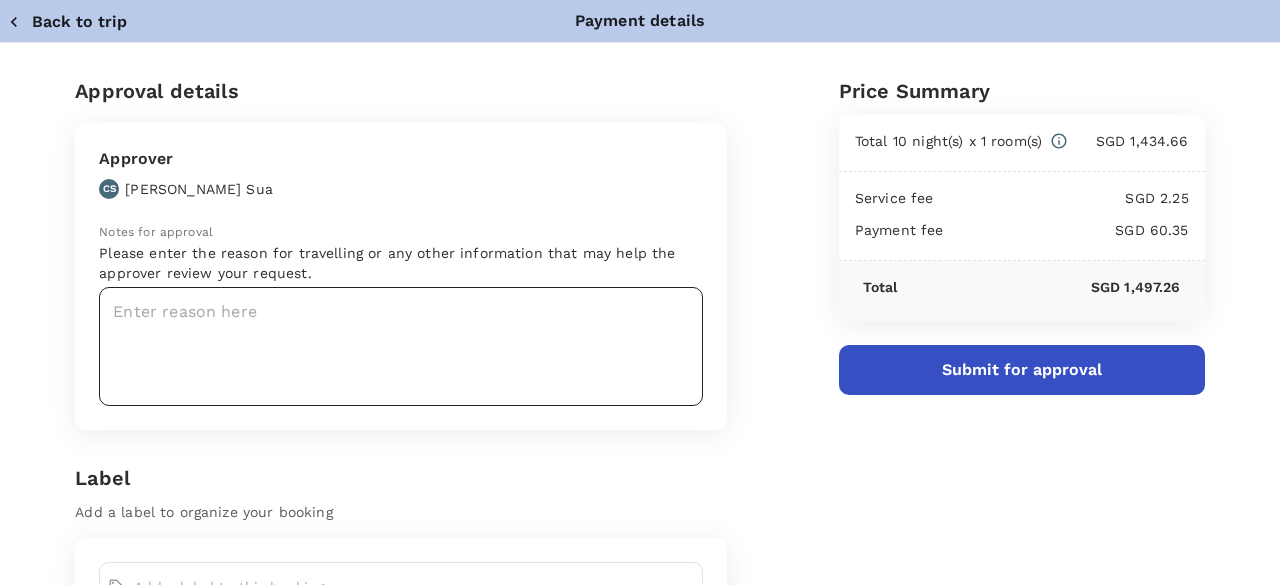 click at bounding box center [401, 346] 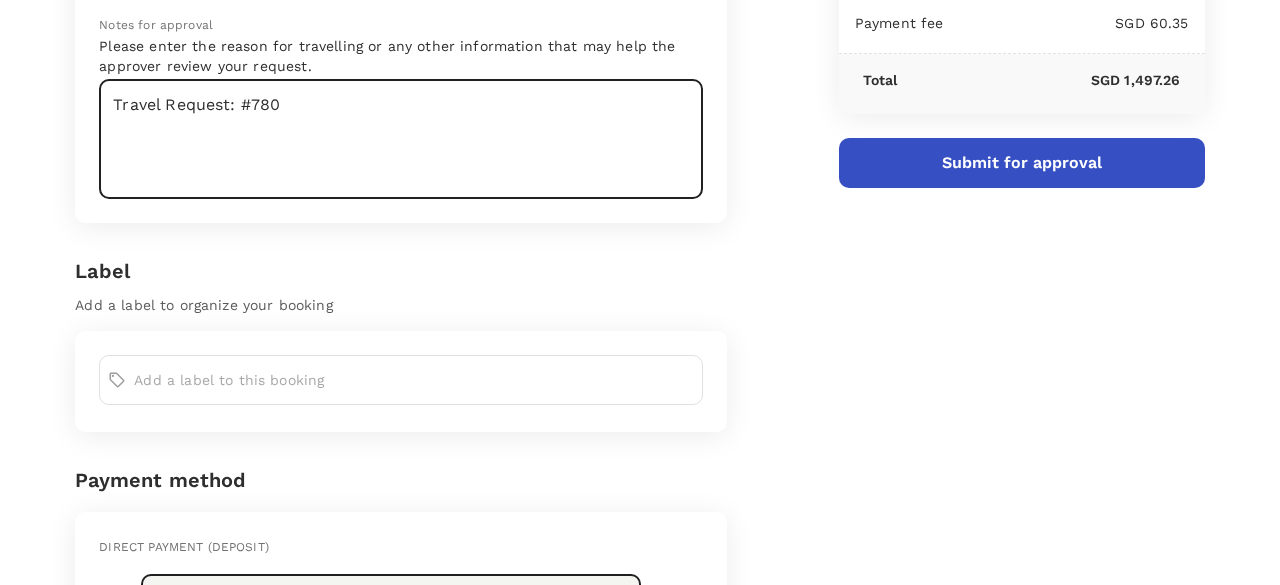 scroll, scrollTop: 300, scrollLeft: 0, axis: vertical 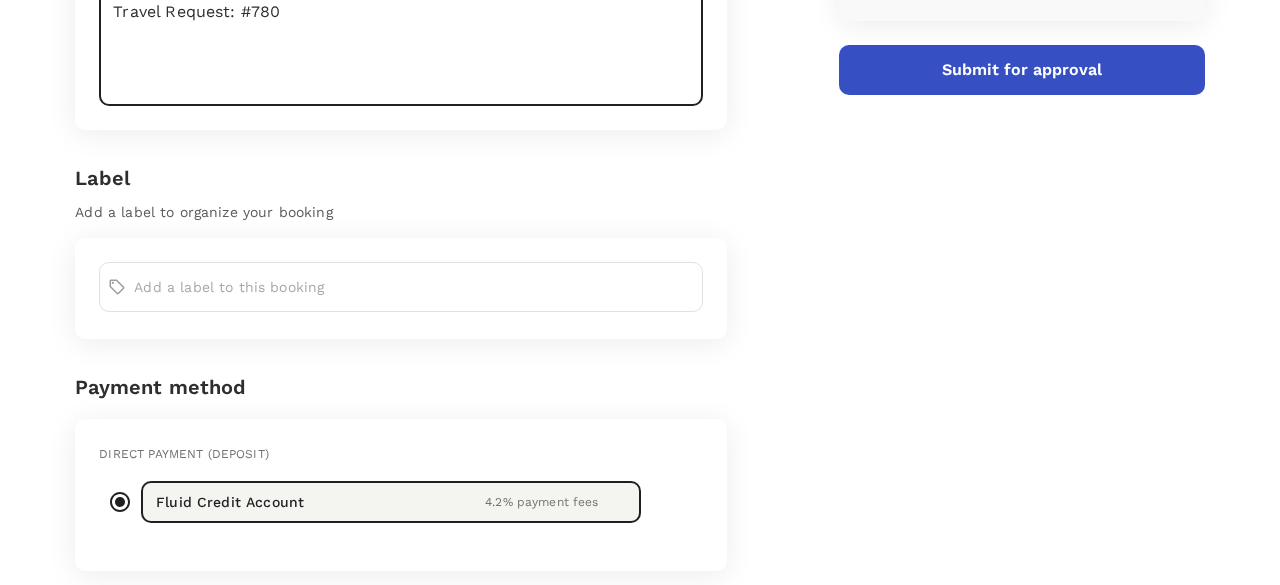 type on "Travel Request: #780" 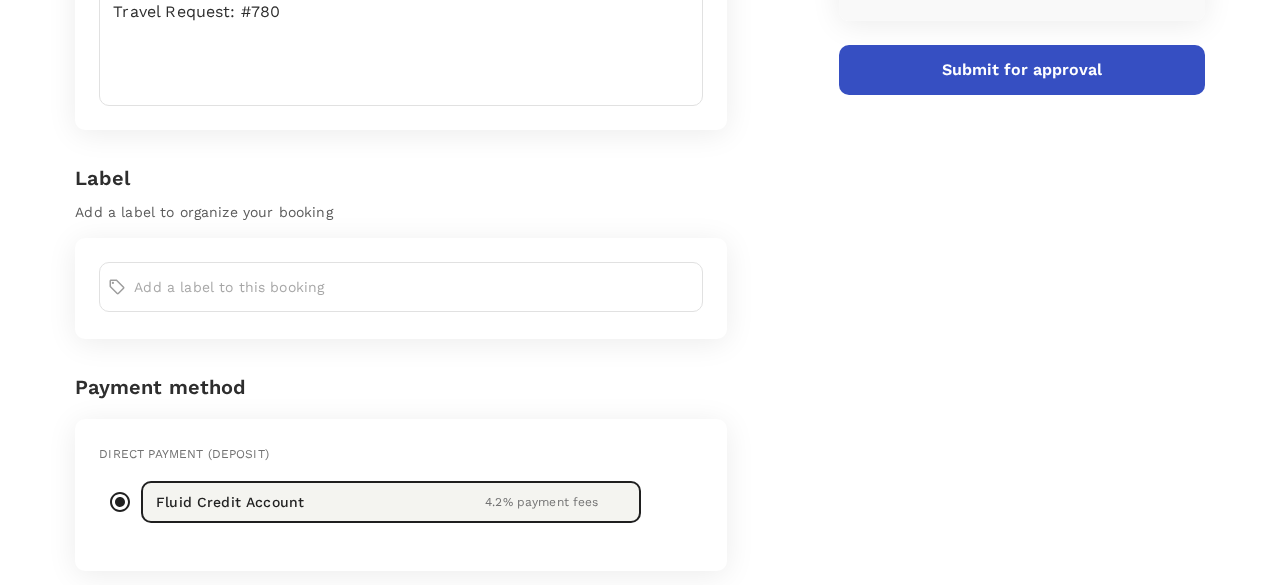 click at bounding box center [414, 287] 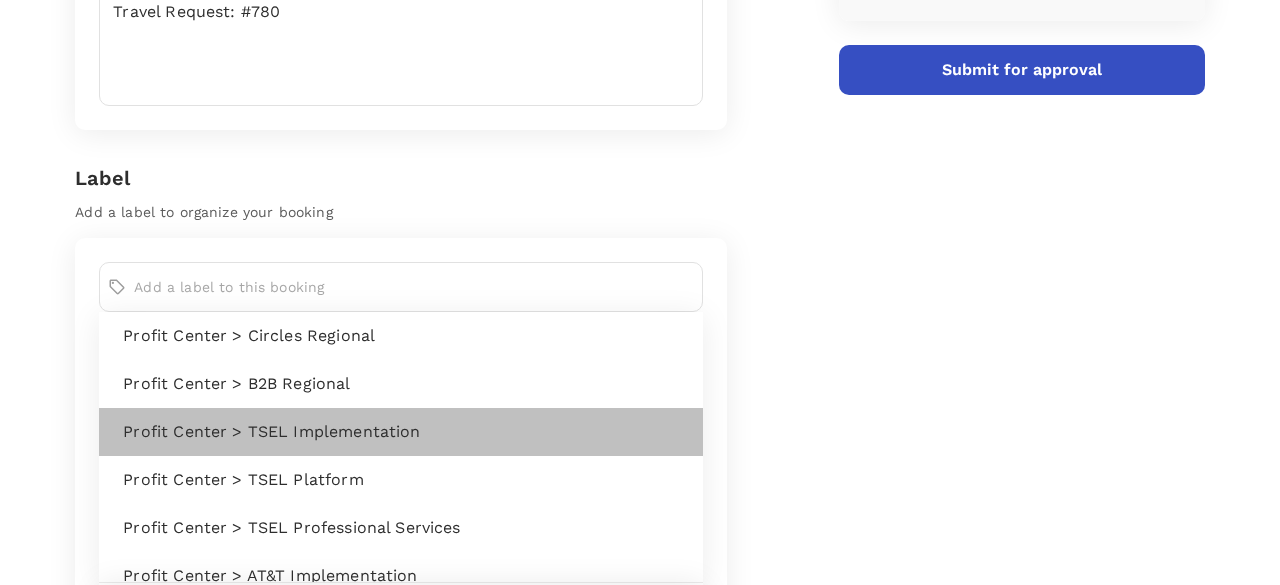 click on "Profit Center > TSEL Implementation" at bounding box center [401, 432] 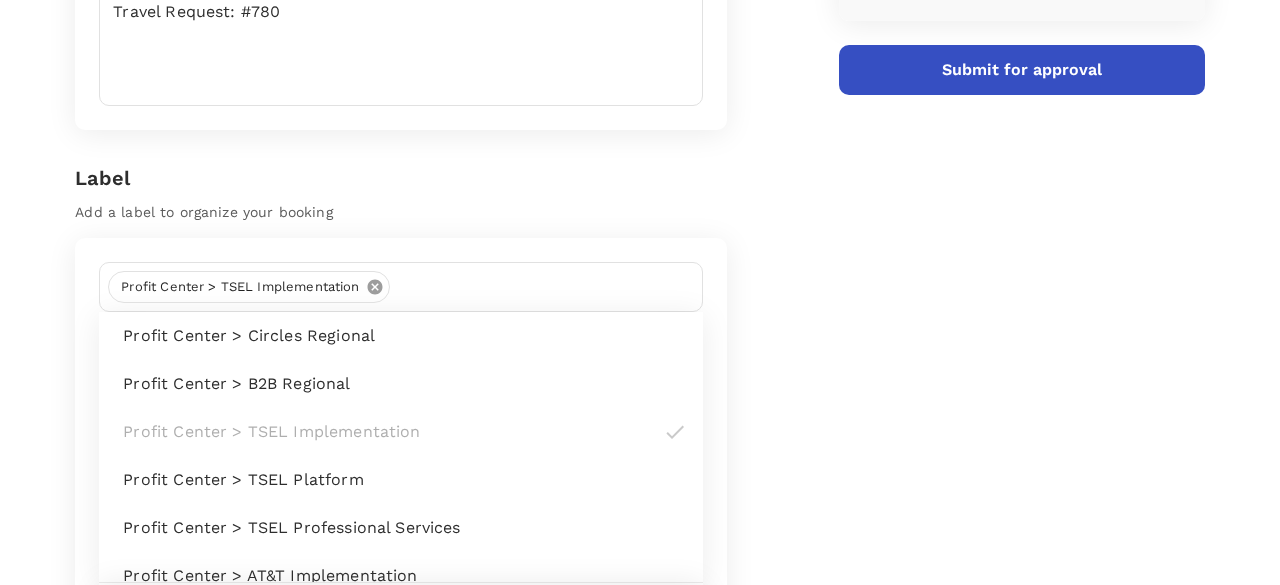 click on "Price Summary Total 10 night(s) x 1 room(s) SGD 1,434.66 Service fee SGD 2.25 Payment fee SGD 60.35 Total SGD 1,497.26 Submit for approval" at bounding box center (1014, 491) 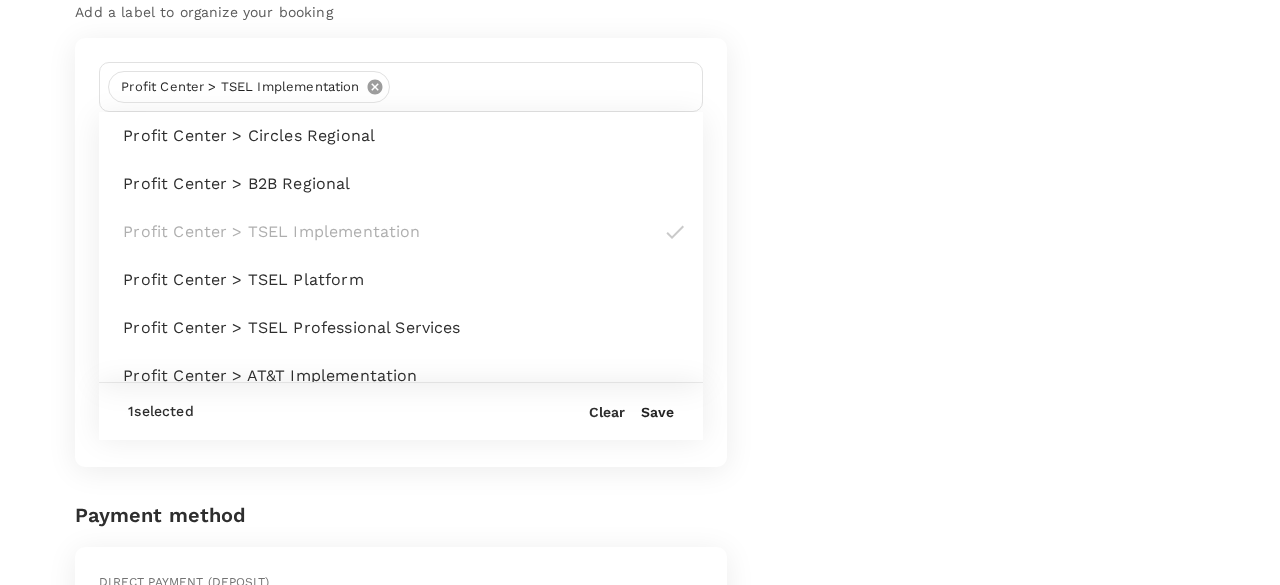 click on "Save" at bounding box center (657, 412) 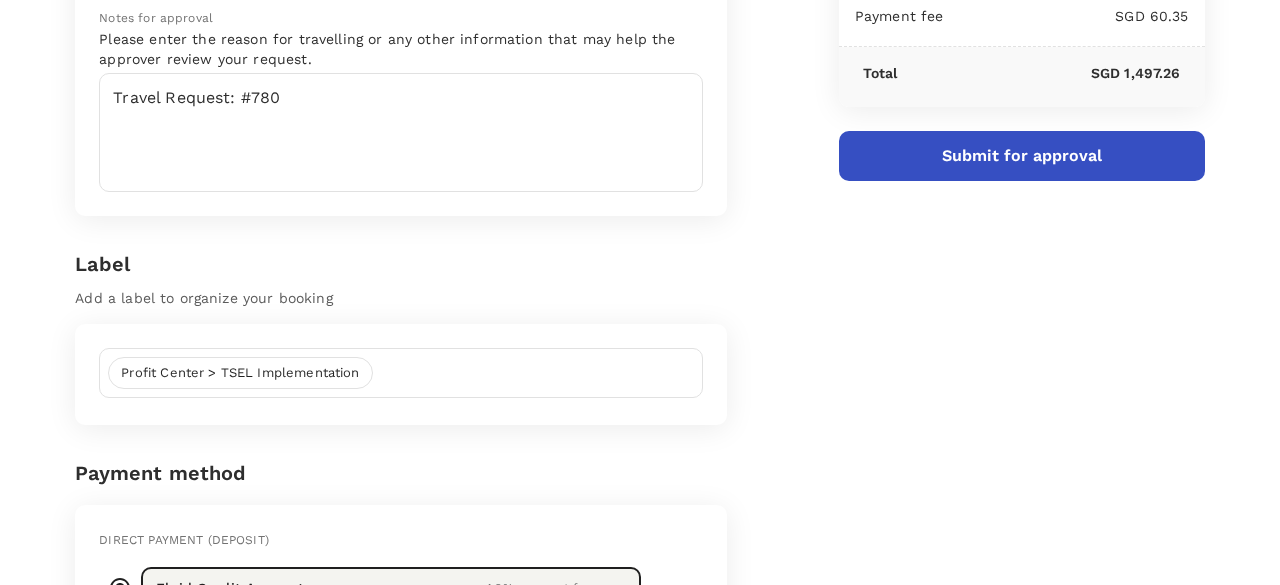 scroll, scrollTop: 82, scrollLeft: 0, axis: vertical 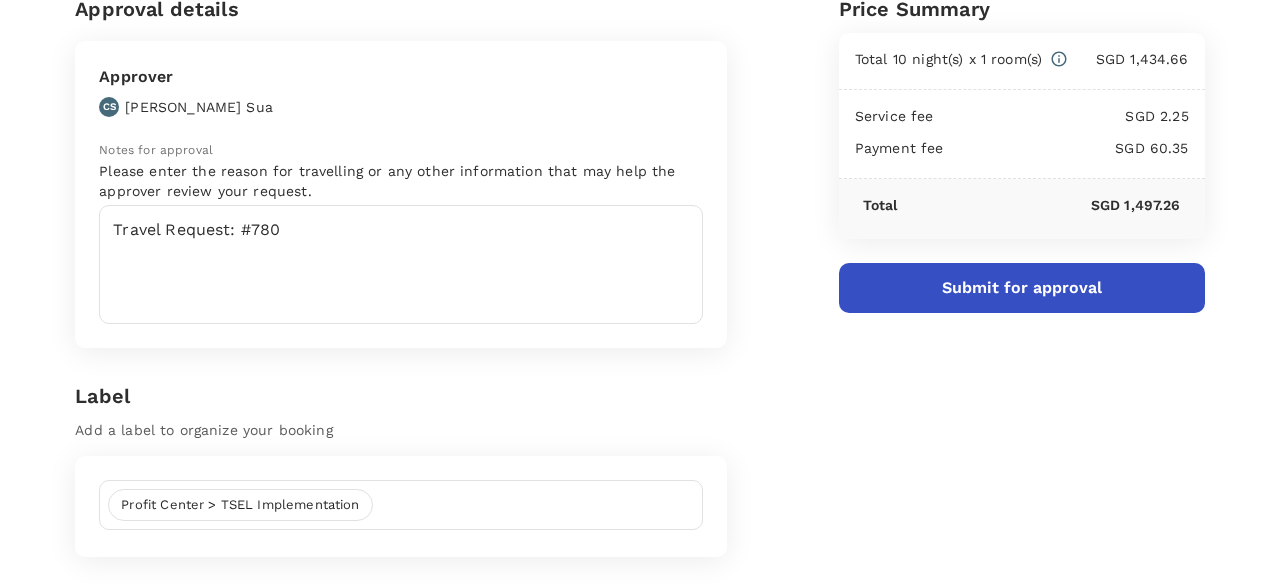 click on "Submit for approval" at bounding box center [1022, 288] 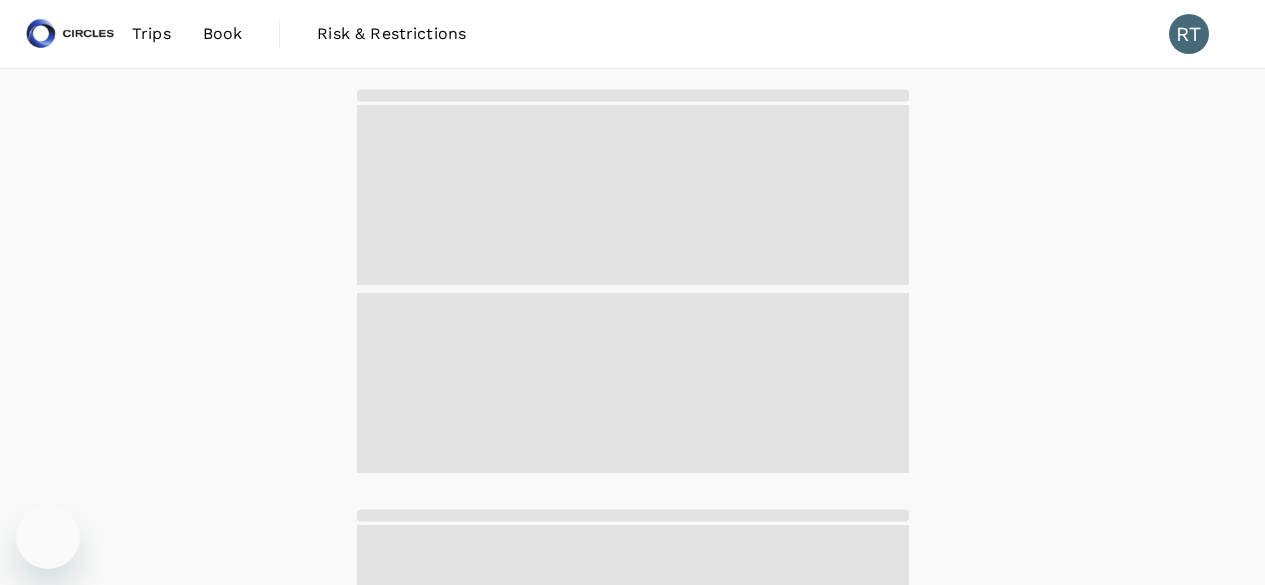 scroll, scrollTop: 0, scrollLeft: 0, axis: both 